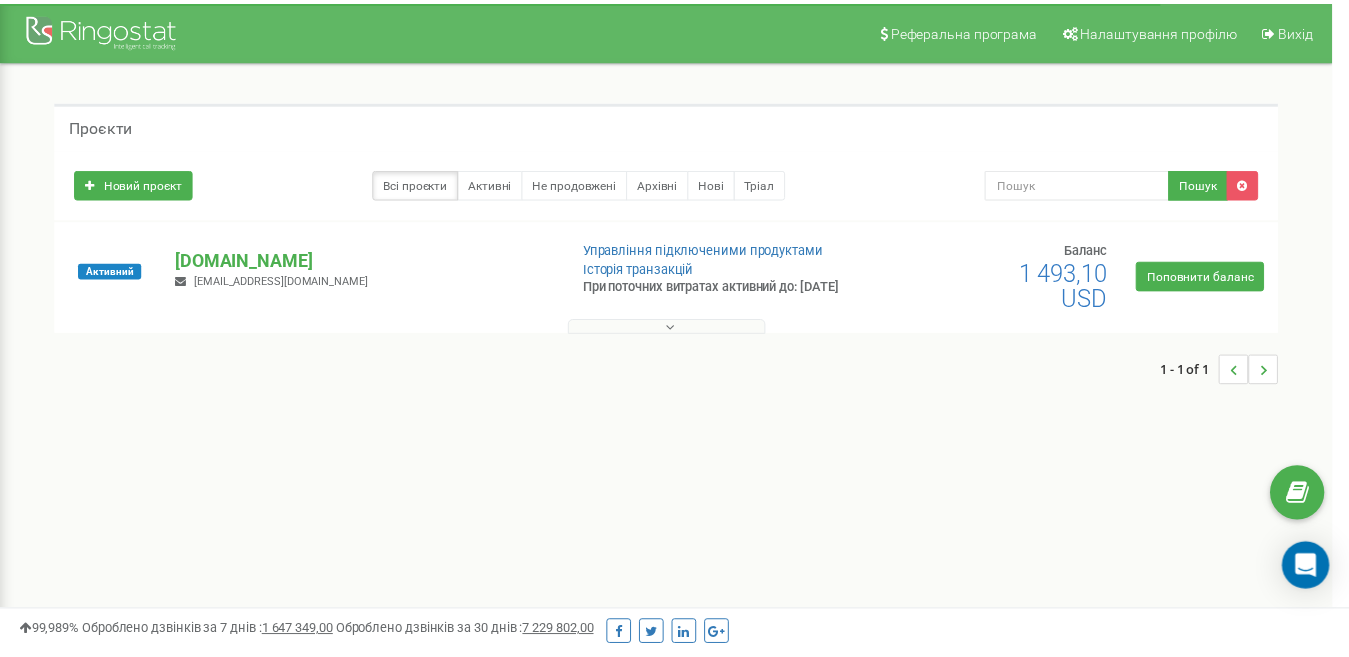 scroll, scrollTop: 0, scrollLeft: 0, axis: both 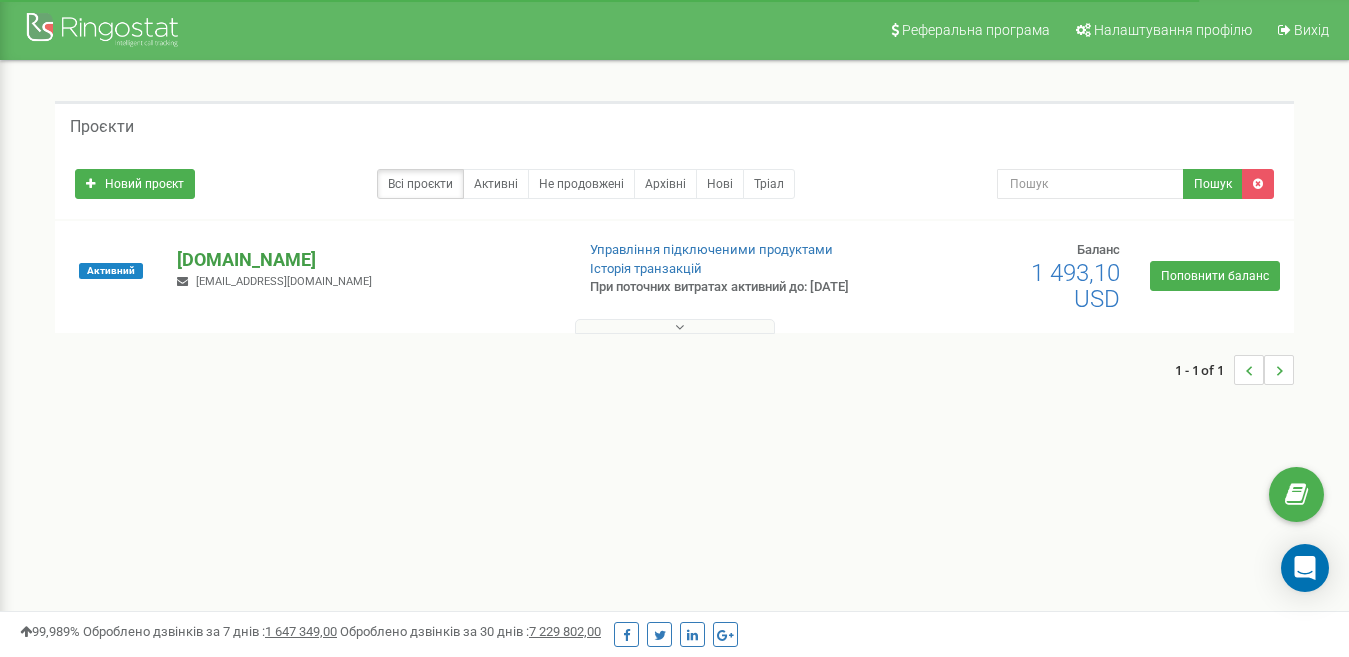 click on "[DOMAIN_NAME]" at bounding box center (367, 260) 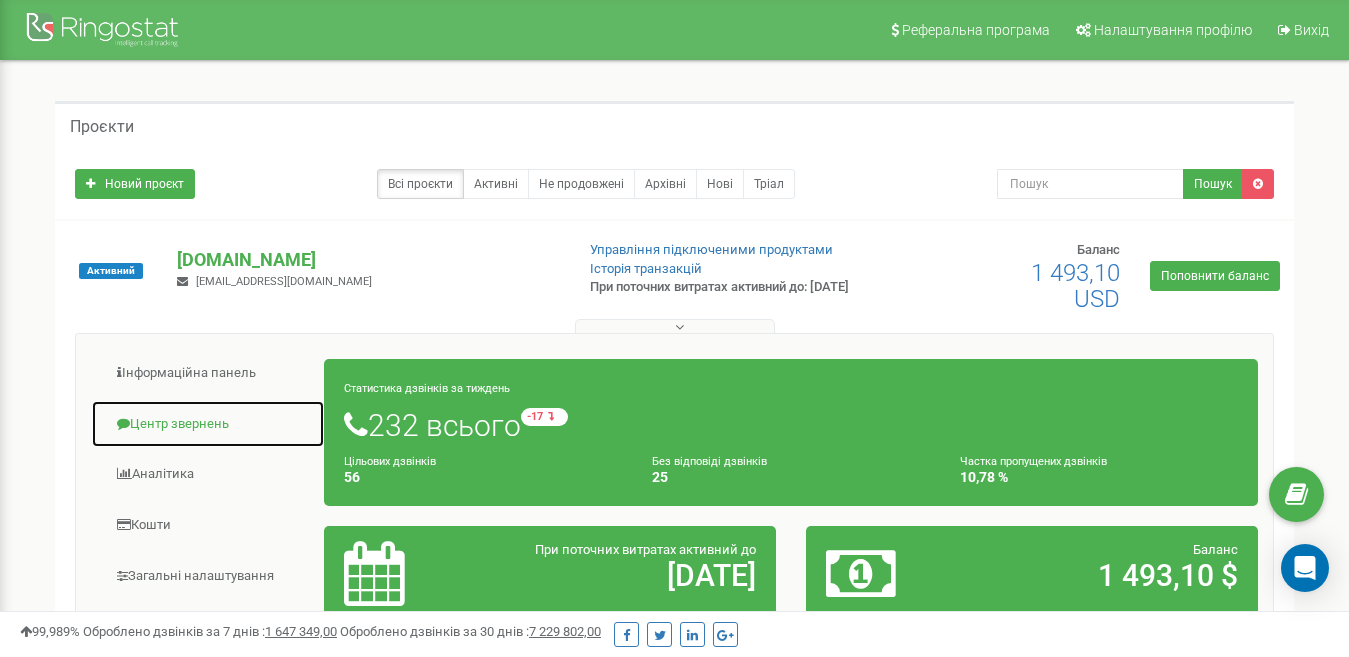 click on "Центр звернень" at bounding box center (208, 424) 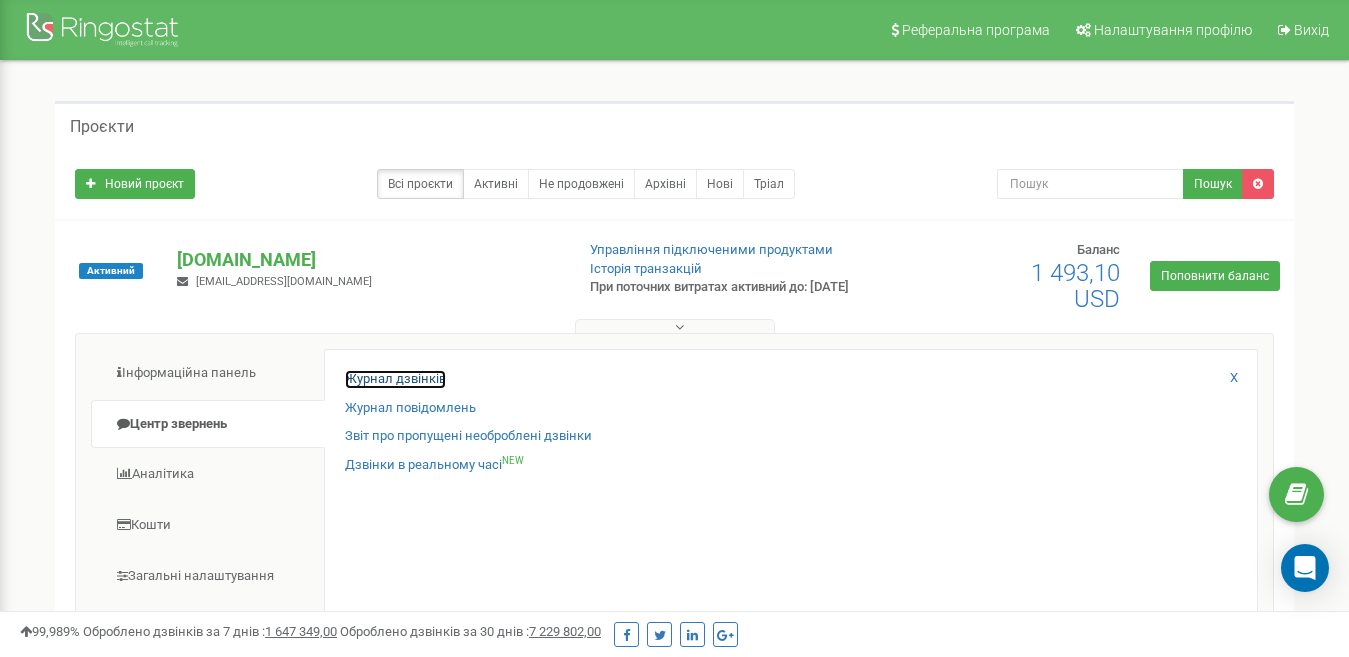 click on "Журнал дзвінків" at bounding box center [395, 379] 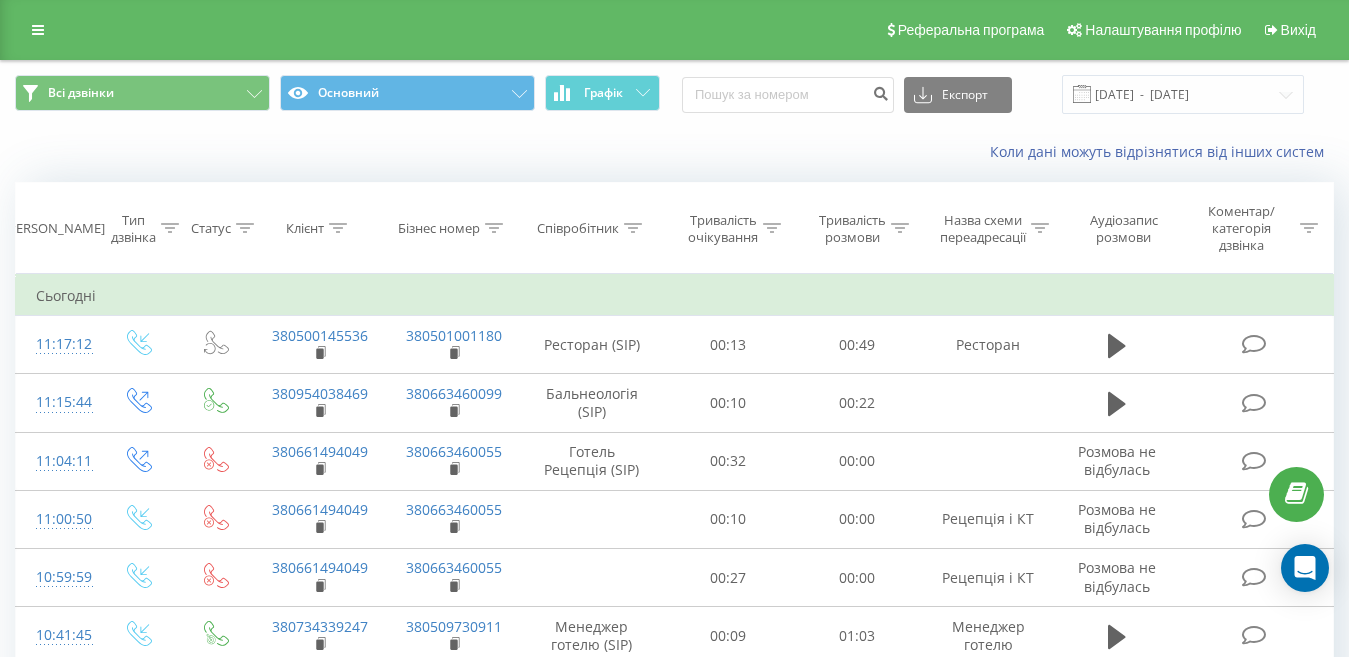 scroll, scrollTop: 0, scrollLeft: 0, axis: both 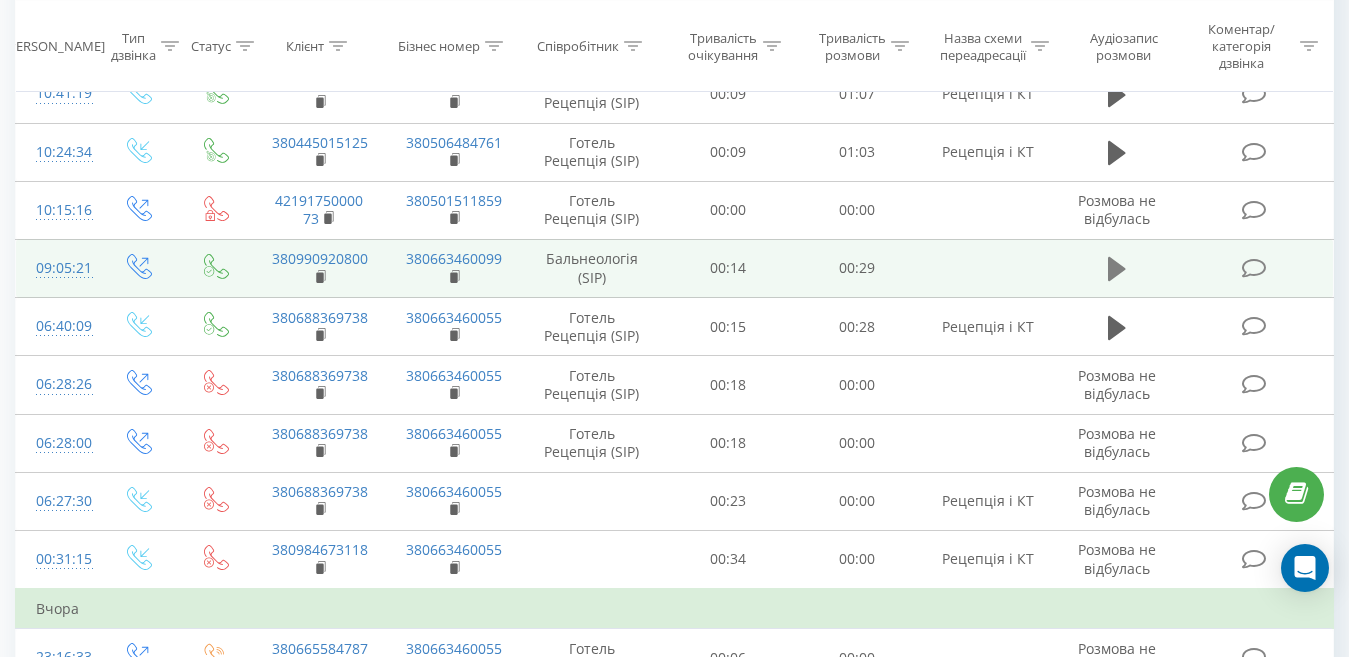 click 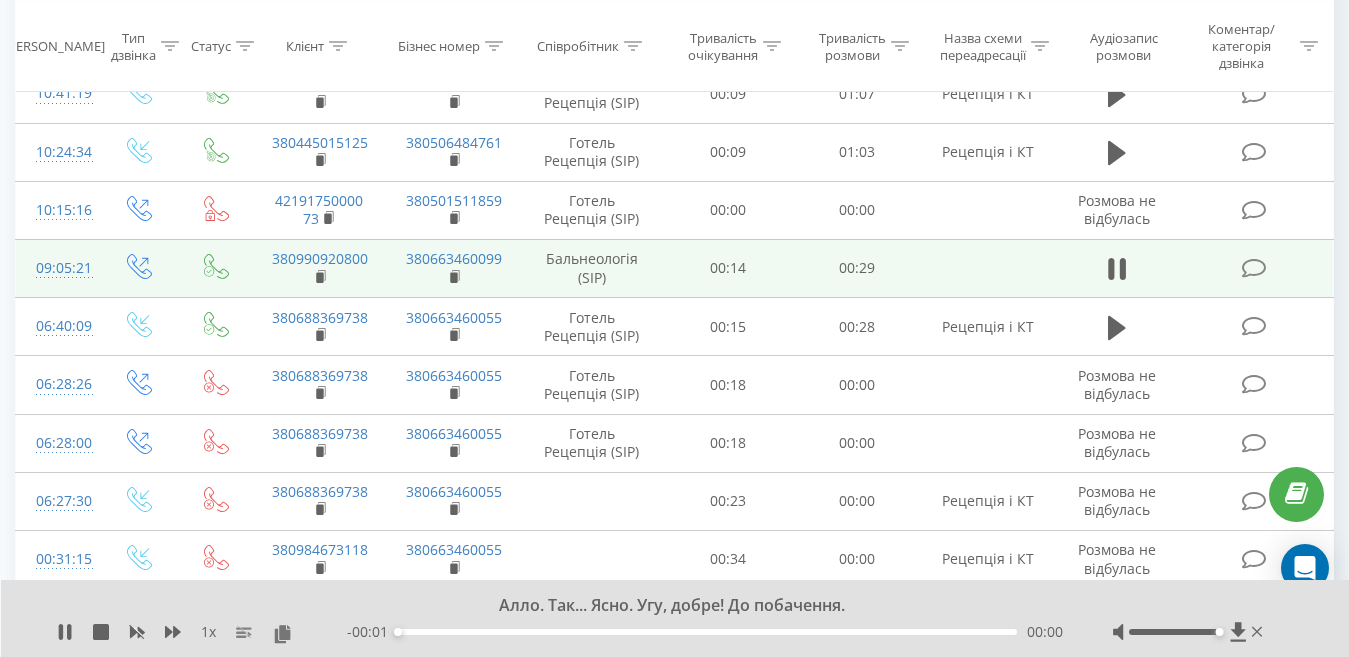 drag, startPoint x: 1170, startPoint y: 631, endPoint x: 1261, endPoint y: 647, distance: 92.39589 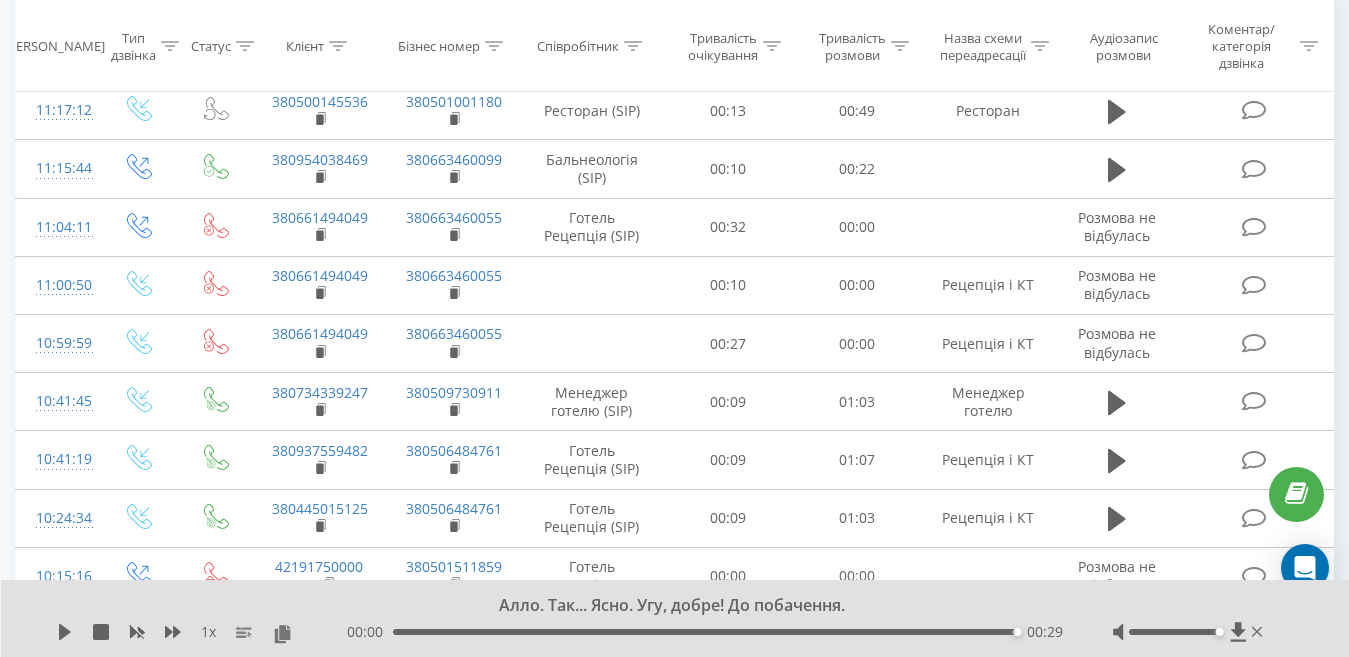 scroll, scrollTop: 200, scrollLeft: 0, axis: vertical 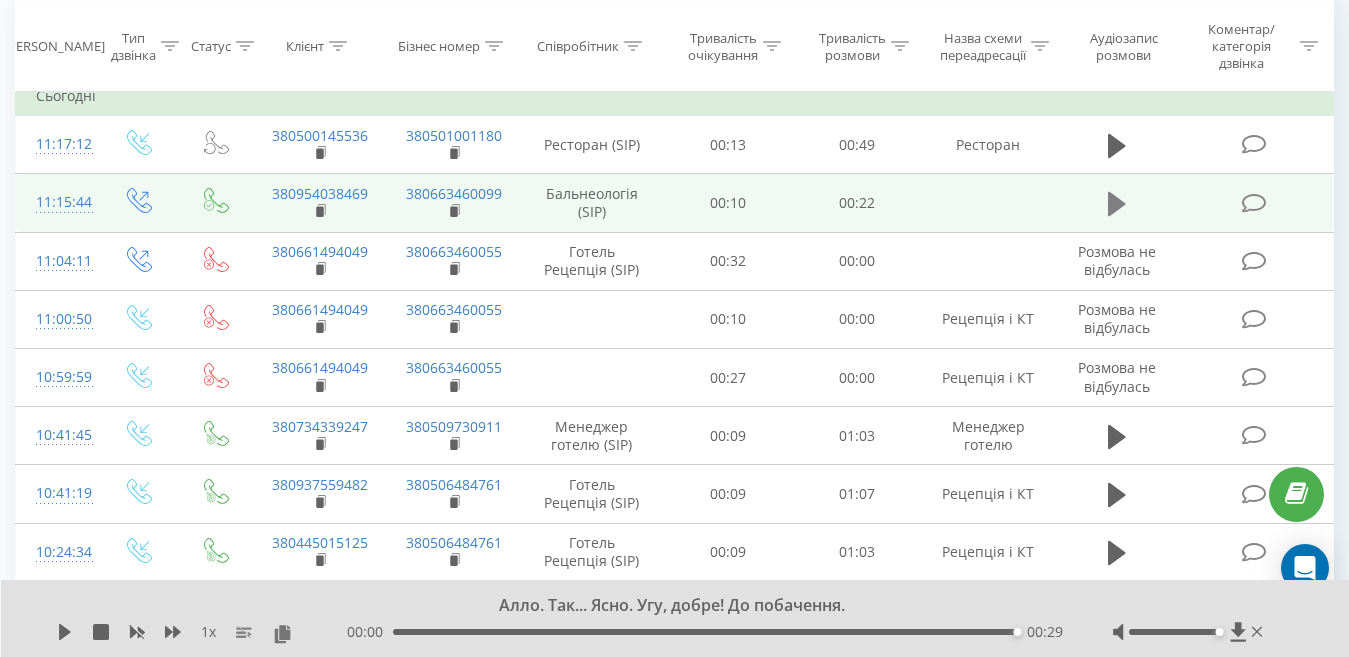 click 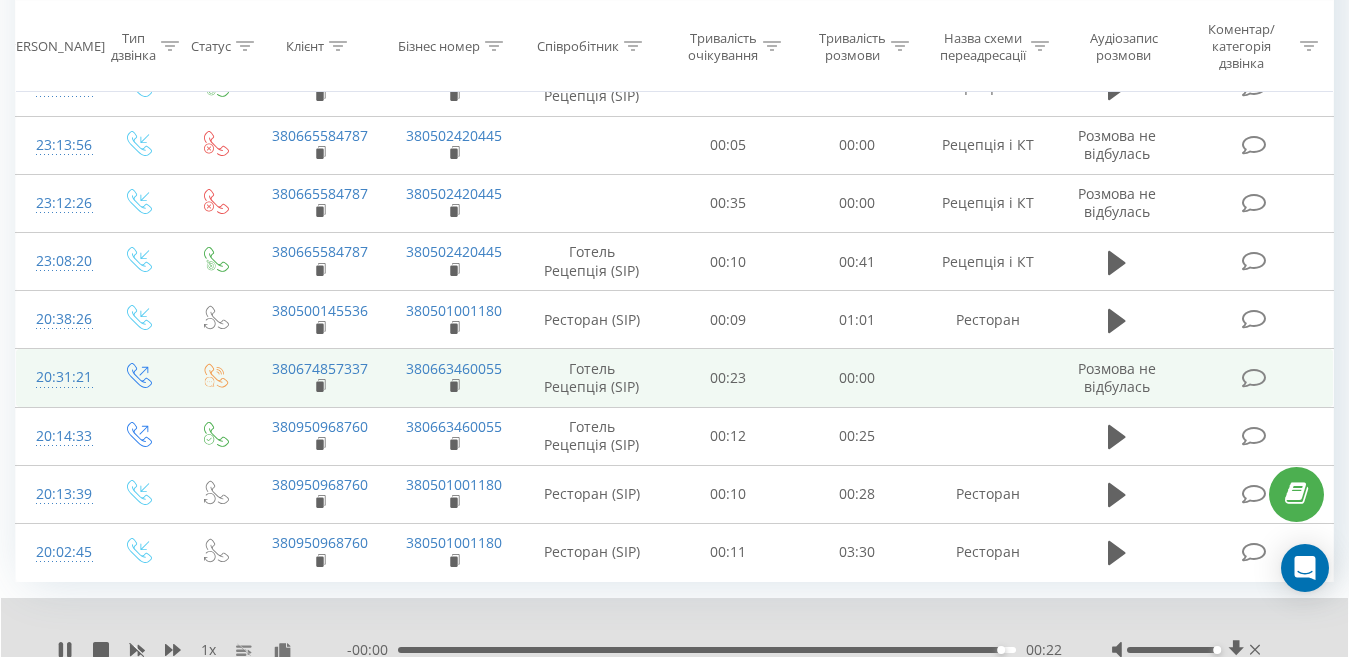 scroll, scrollTop: 1306, scrollLeft: 0, axis: vertical 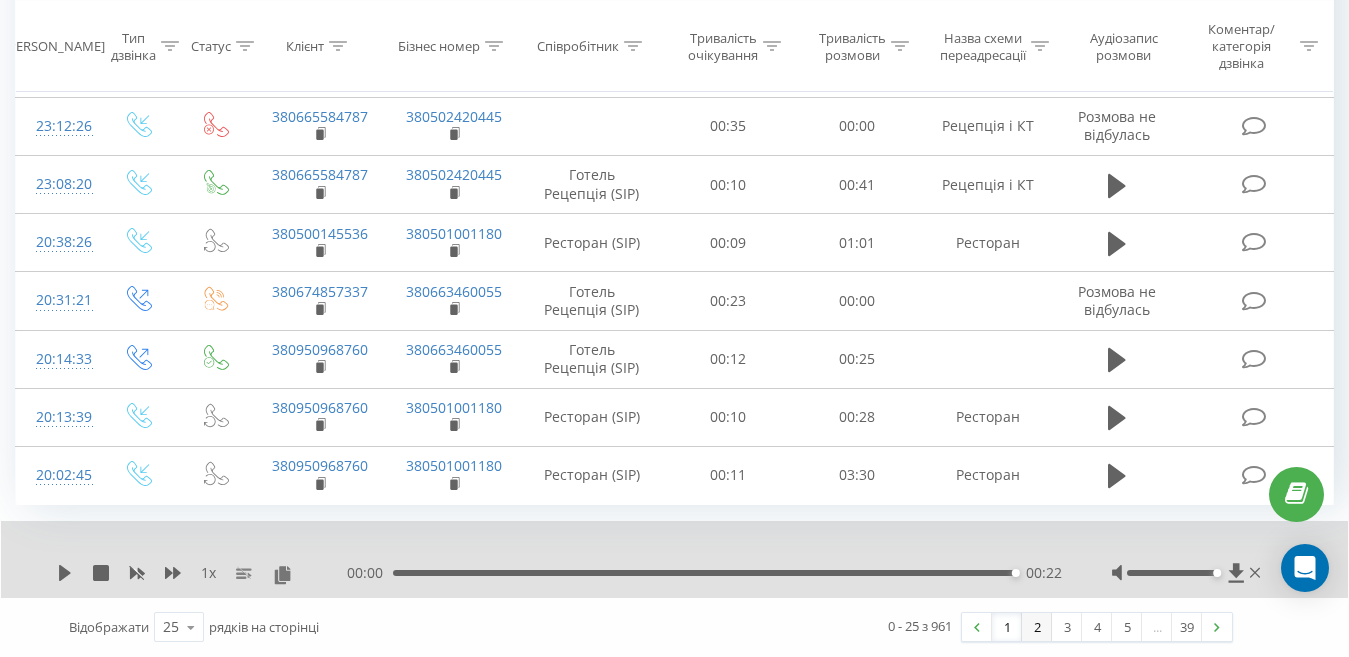 click on "2" at bounding box center (1037, 627) 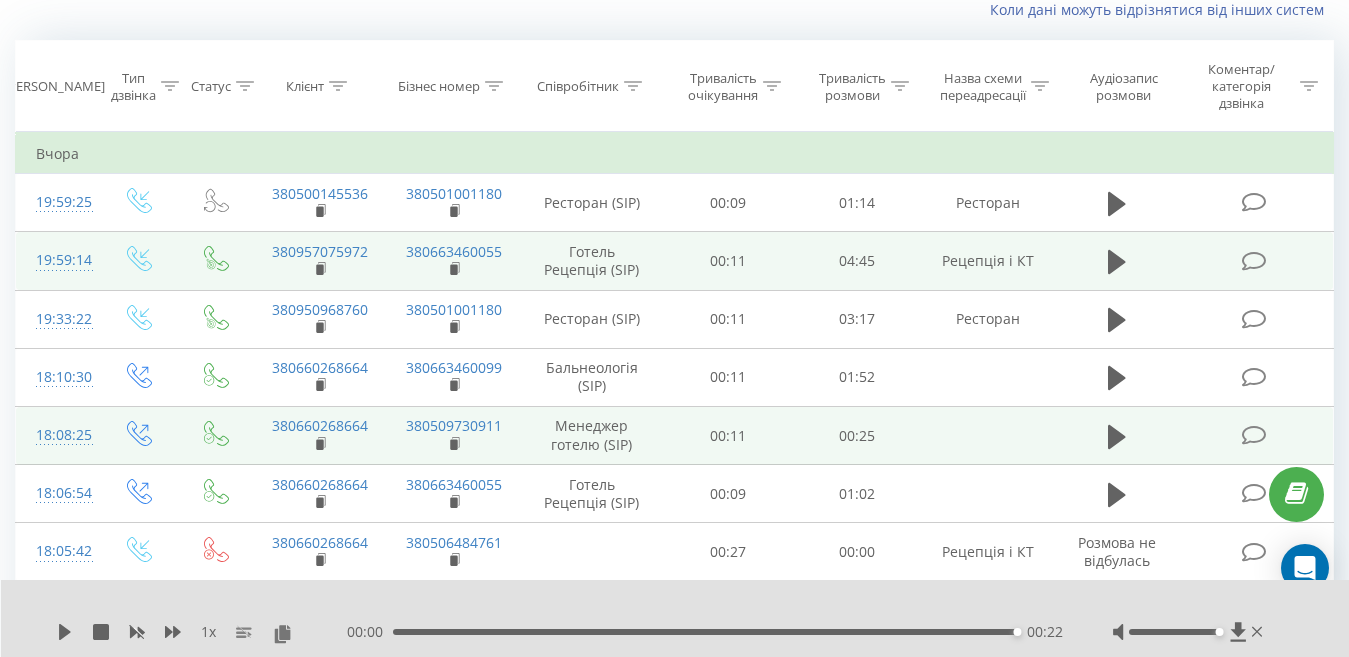 scroll, scrollTop: 132, scrollLeft: 0, axis: vertical 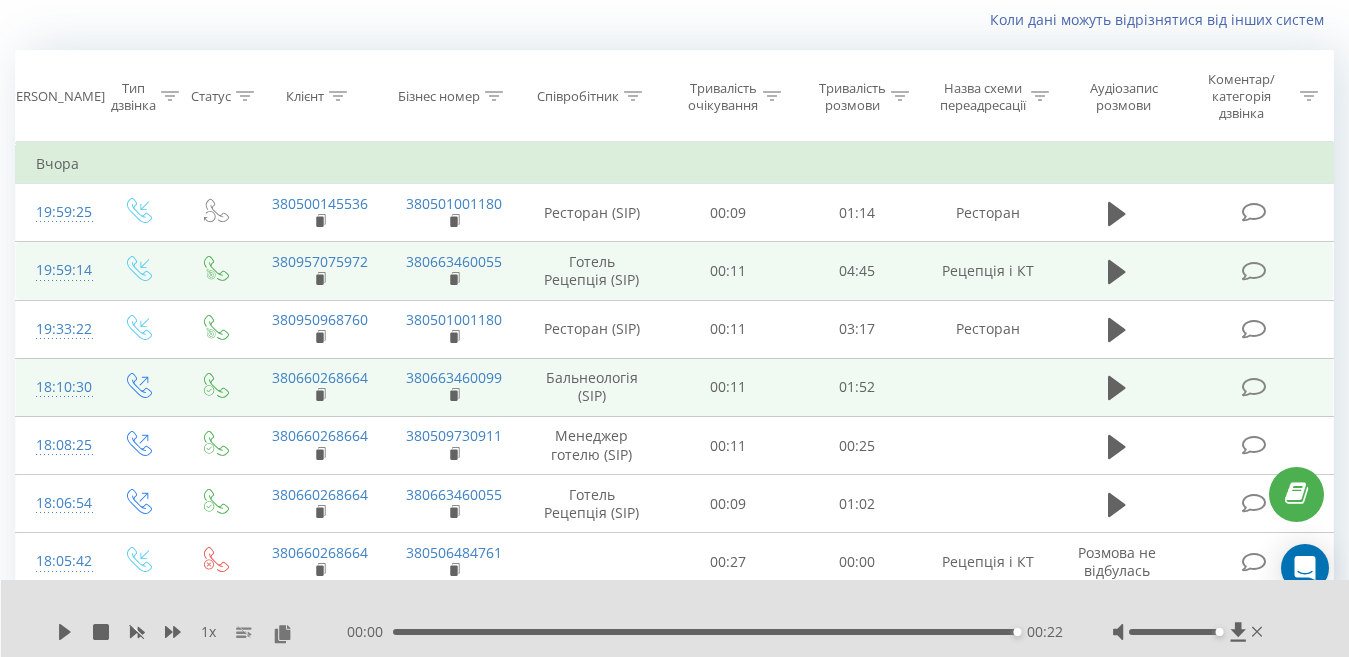 click at bounding box center (1117, 387) 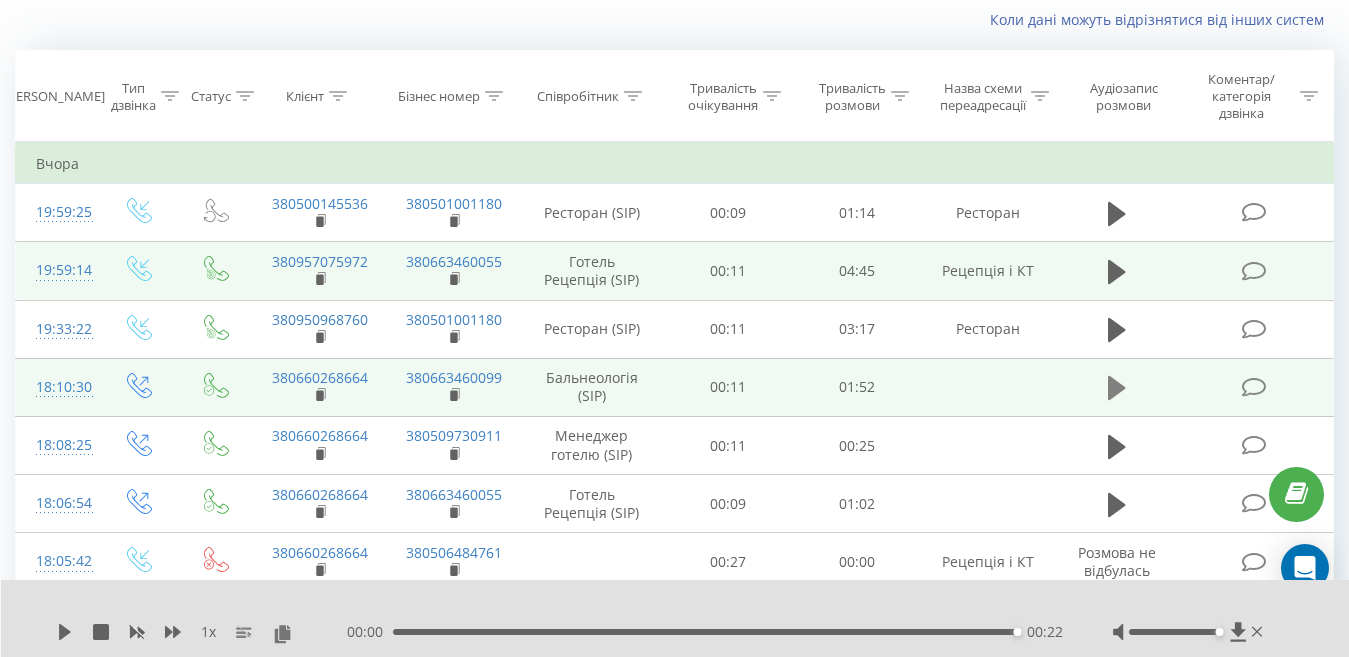 click 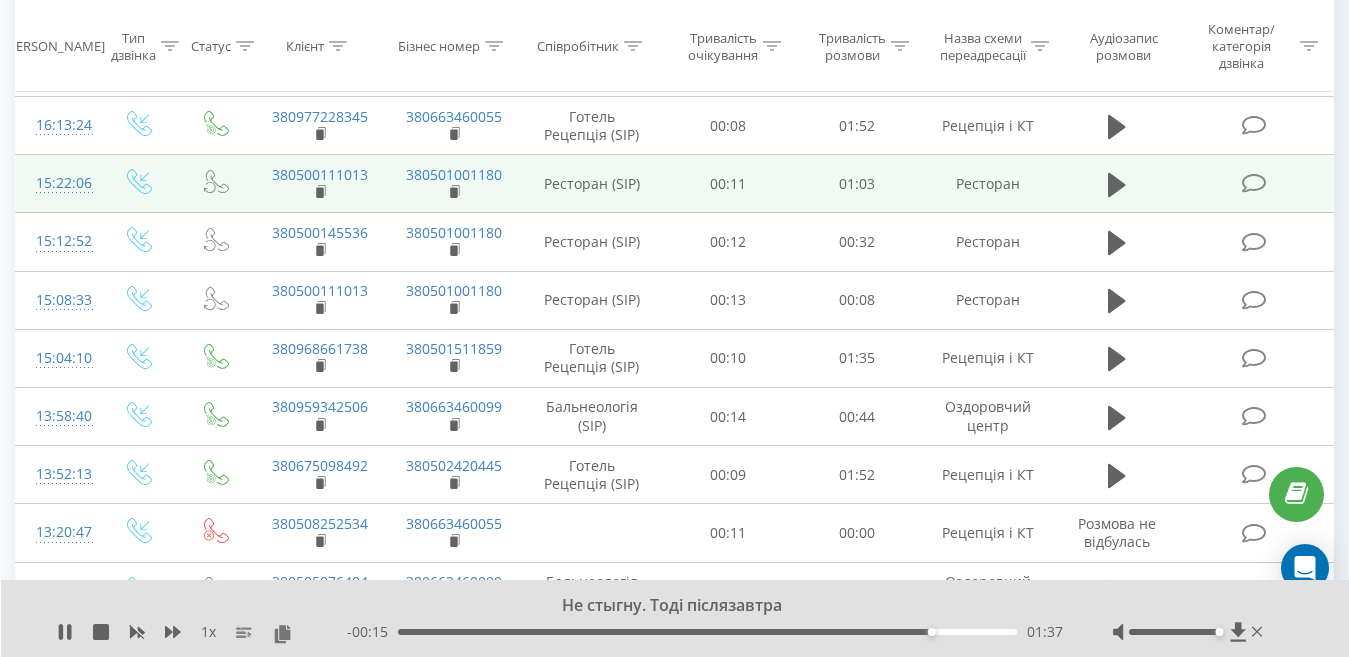 scroll, scrollTop: 1132, scrollLeft: 0, axis: vertical 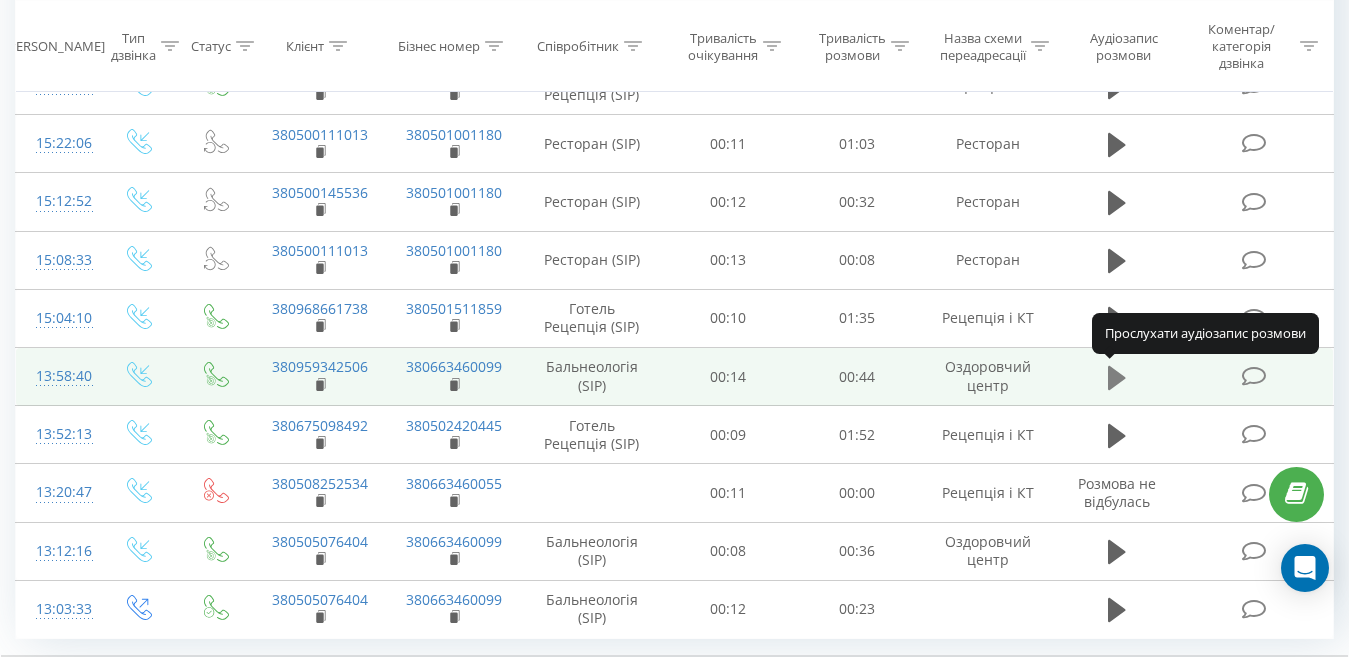 click at bounding box center (1117, 378) 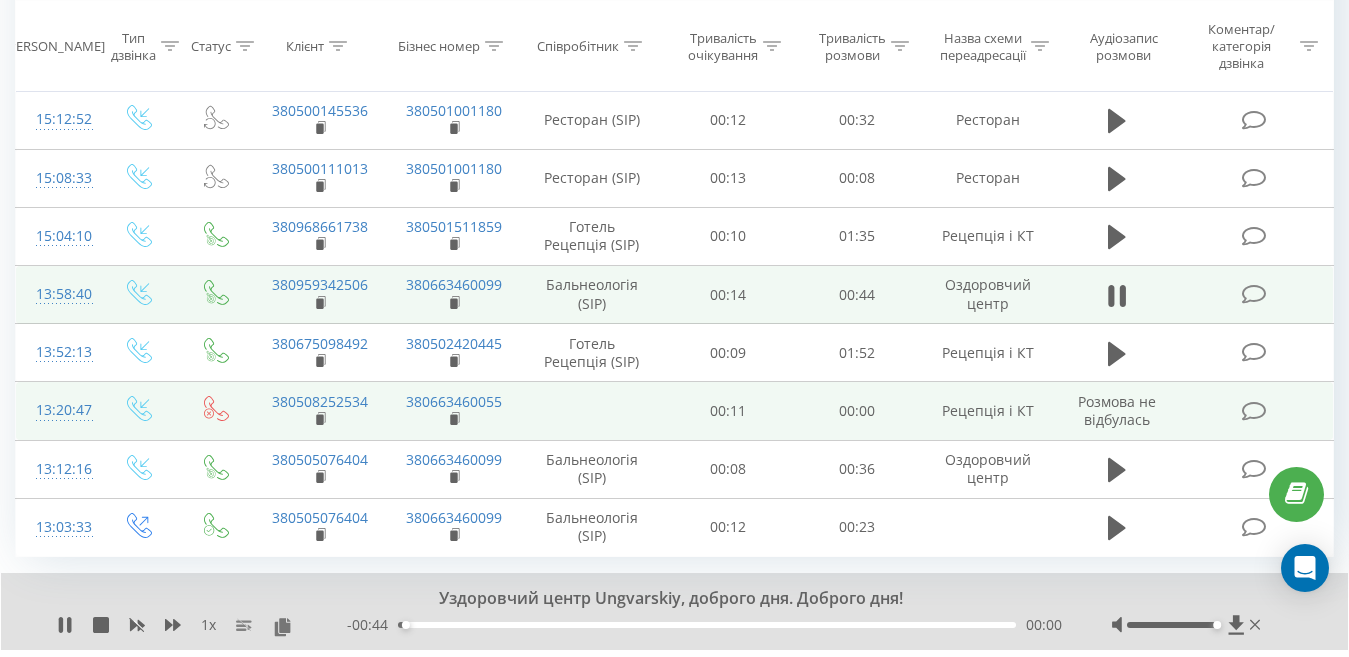 scroll, scrollTop: 1232, scrollLeft: 0, axis: vertical 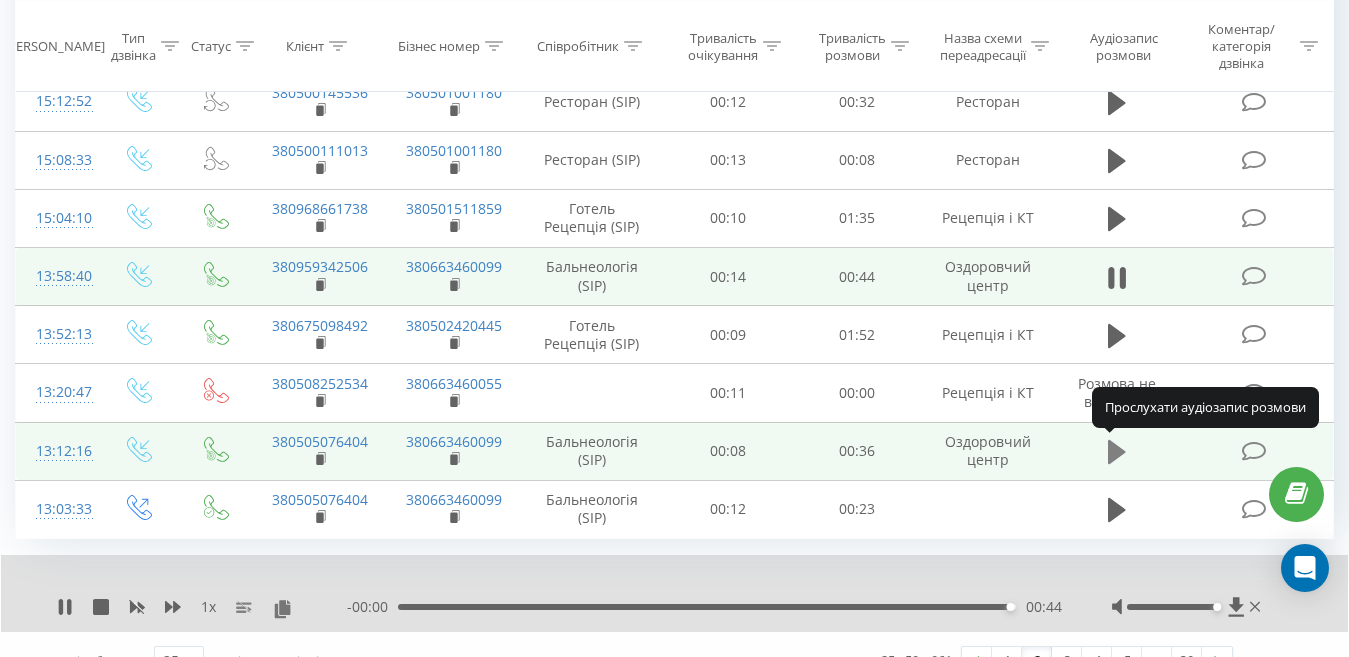 click 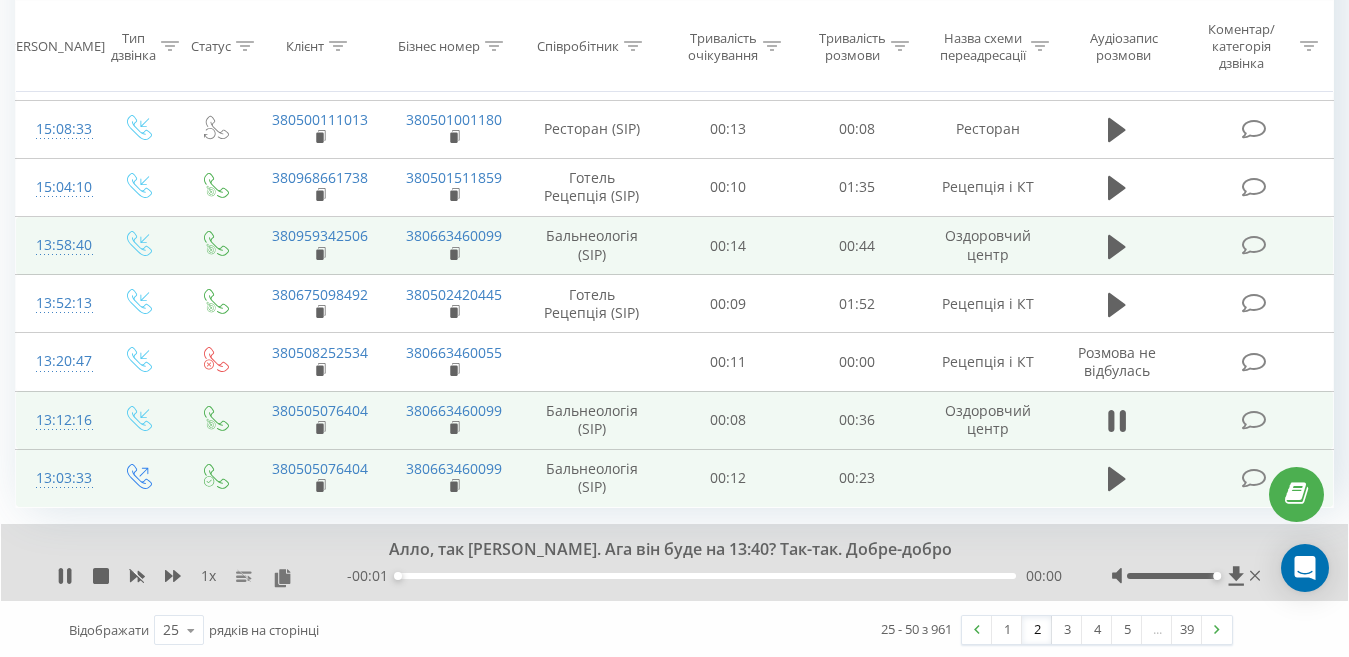 scroll, scrollTop: 1266, scrollLeft: 0, axis: vertical 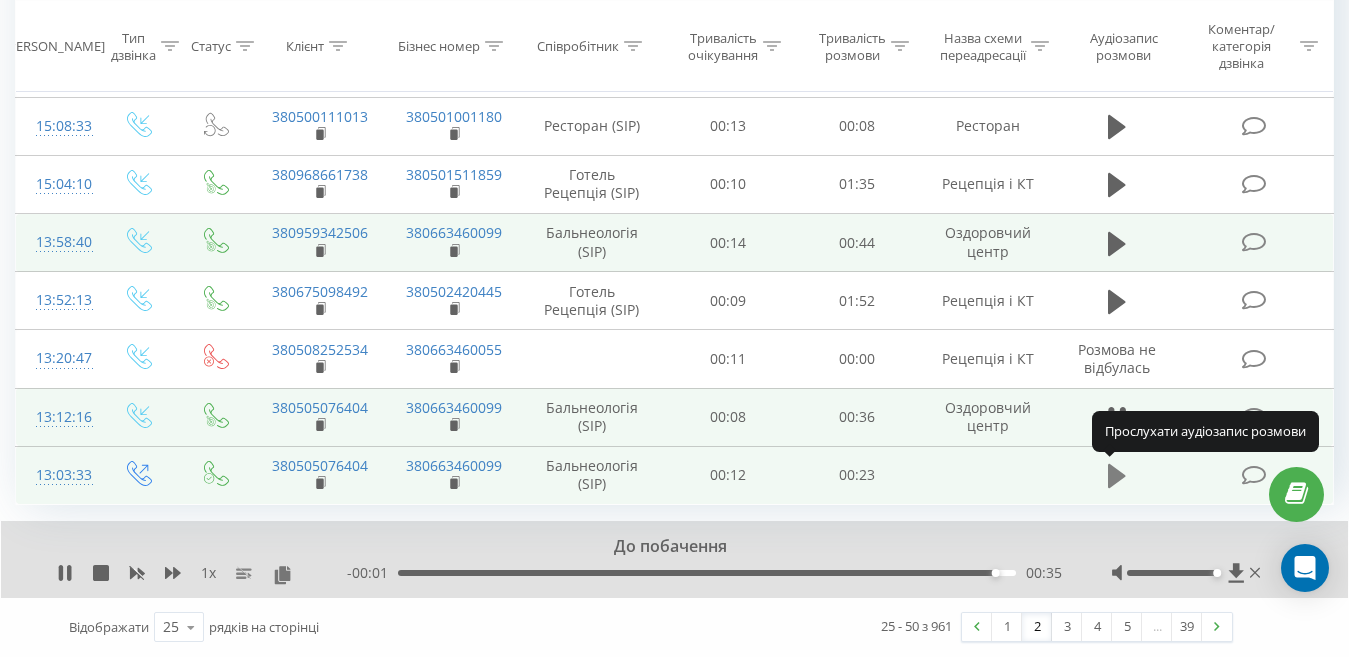 click 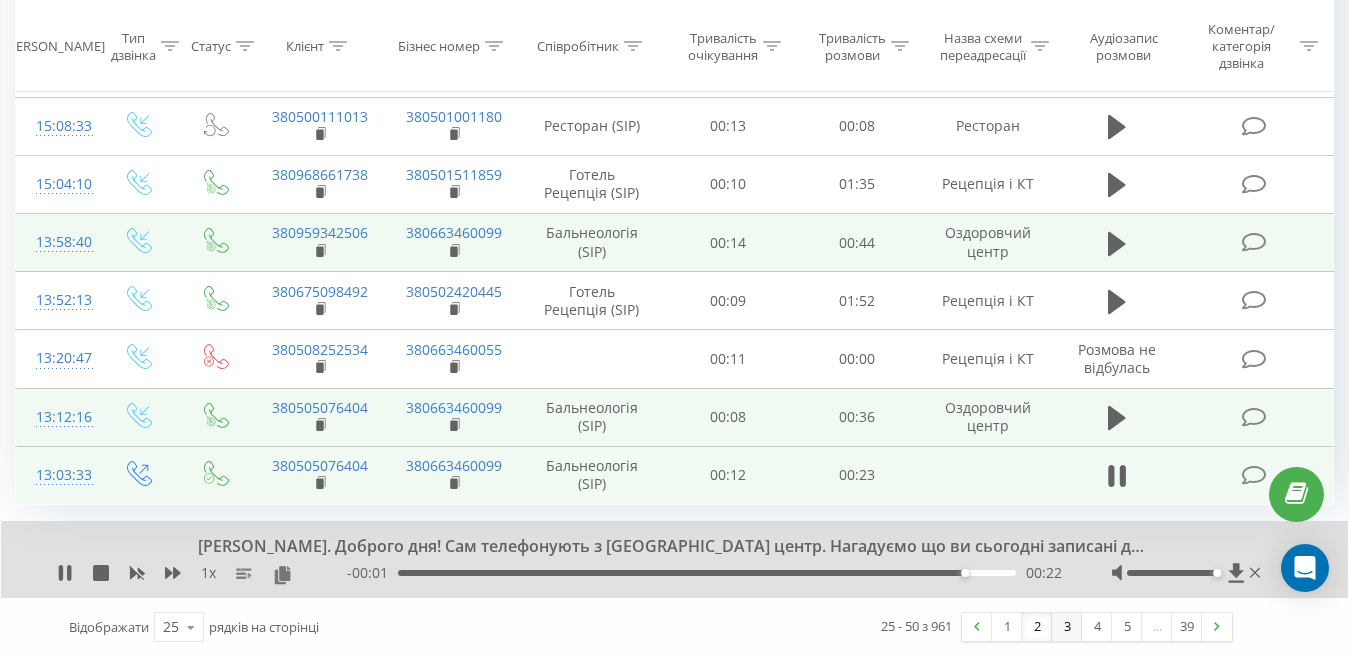 click on "3" at bounding box center [1067, 627] 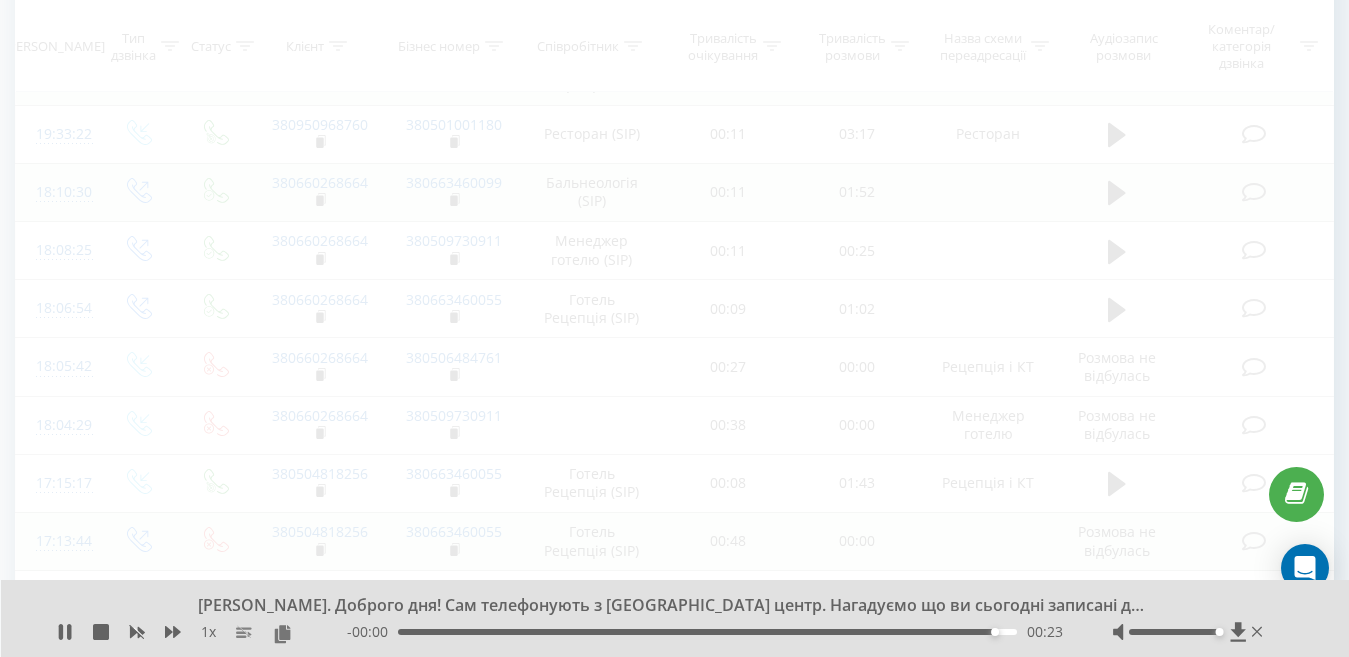scroll, scrollTop: 132, scrollLeft: 0, axis: vertical 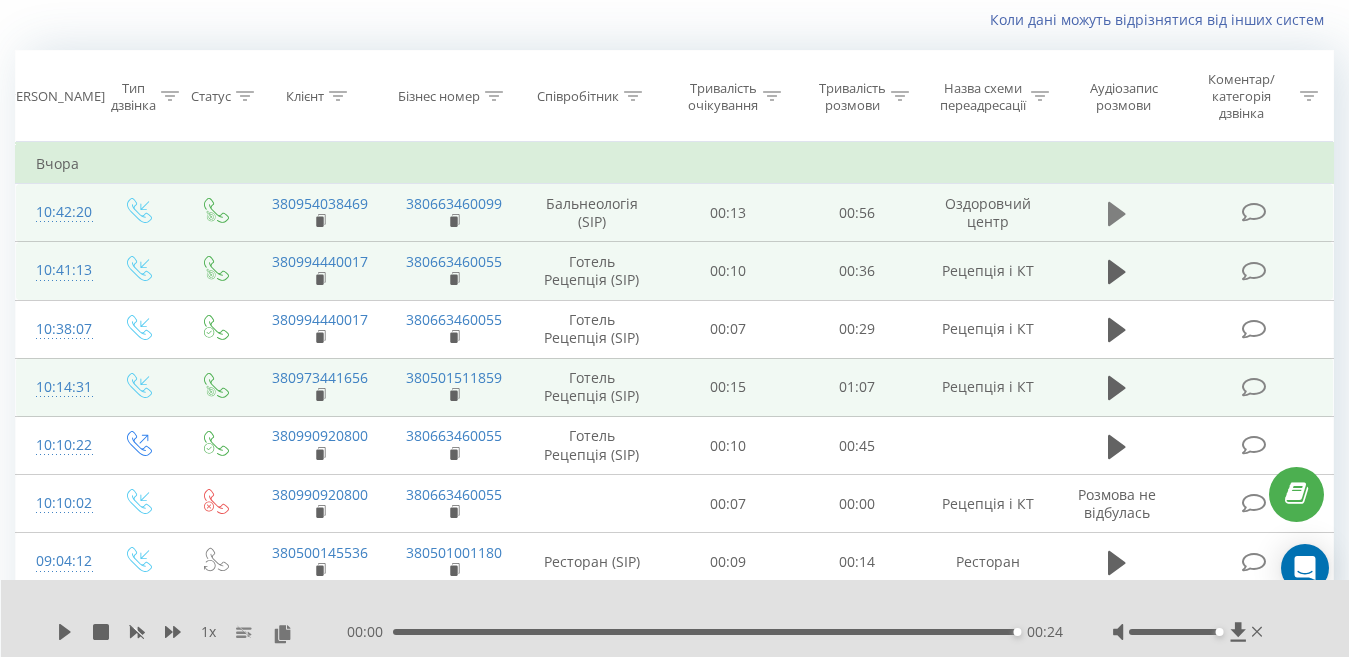 click at bounding box center [1117, 214] 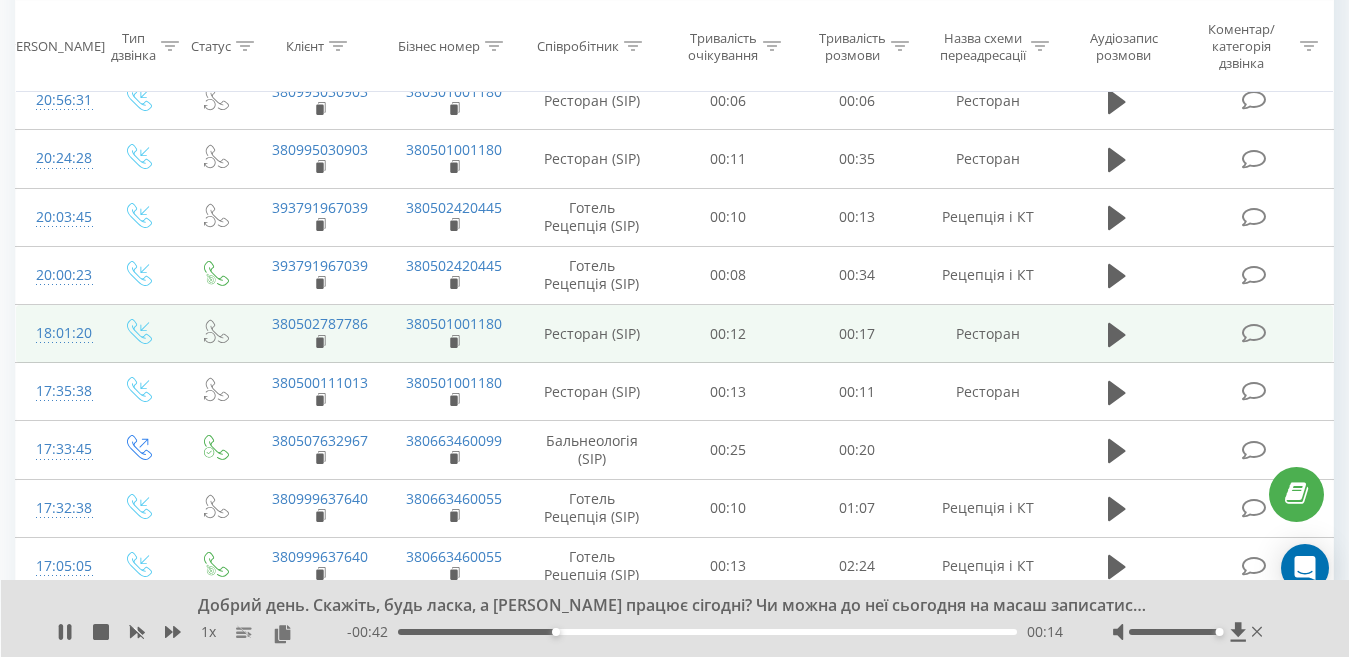 scroll, scrollTop: 1229, scrollLeft: 0, axis: vertical 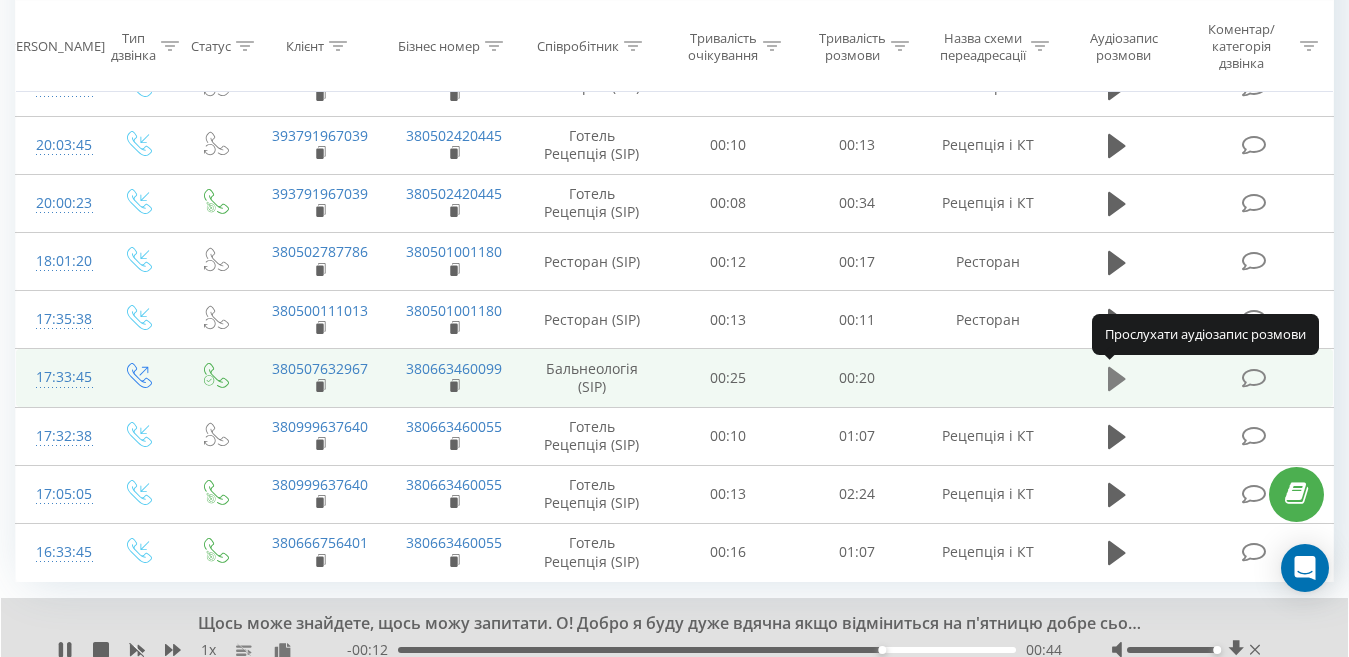 click 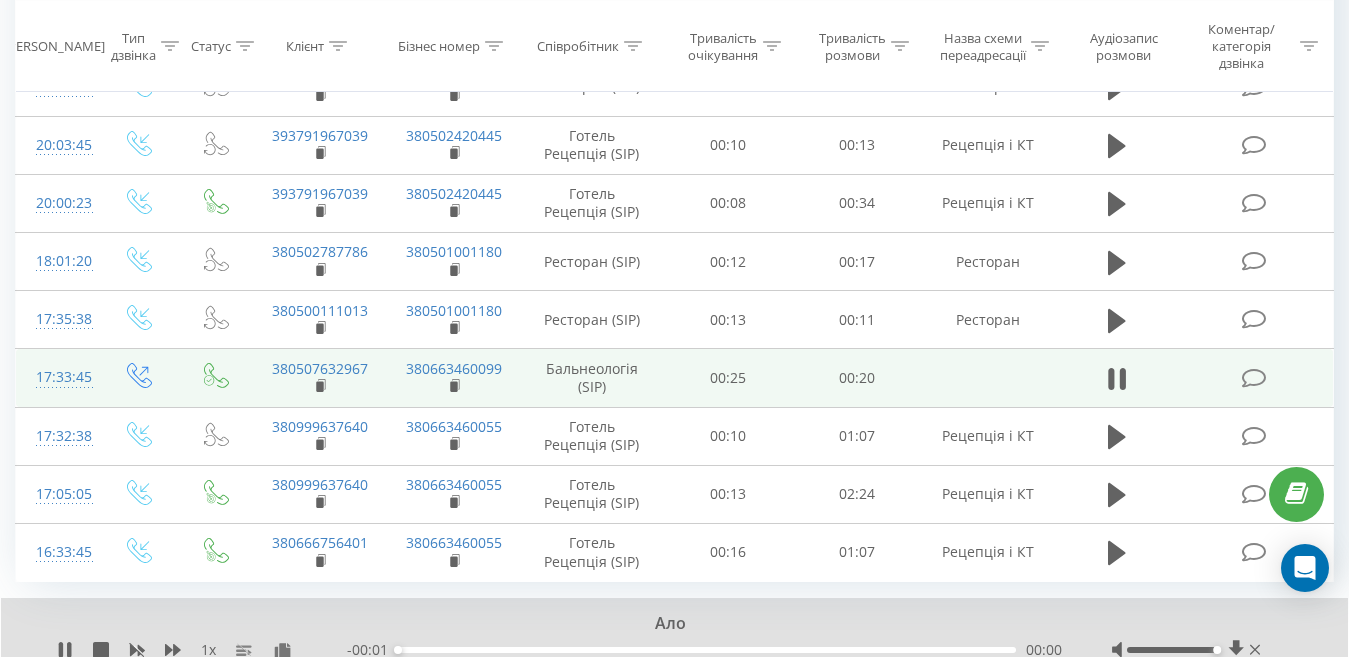 scroll, scrollTop: 1306, scrollLeft: 0, axis: vertical 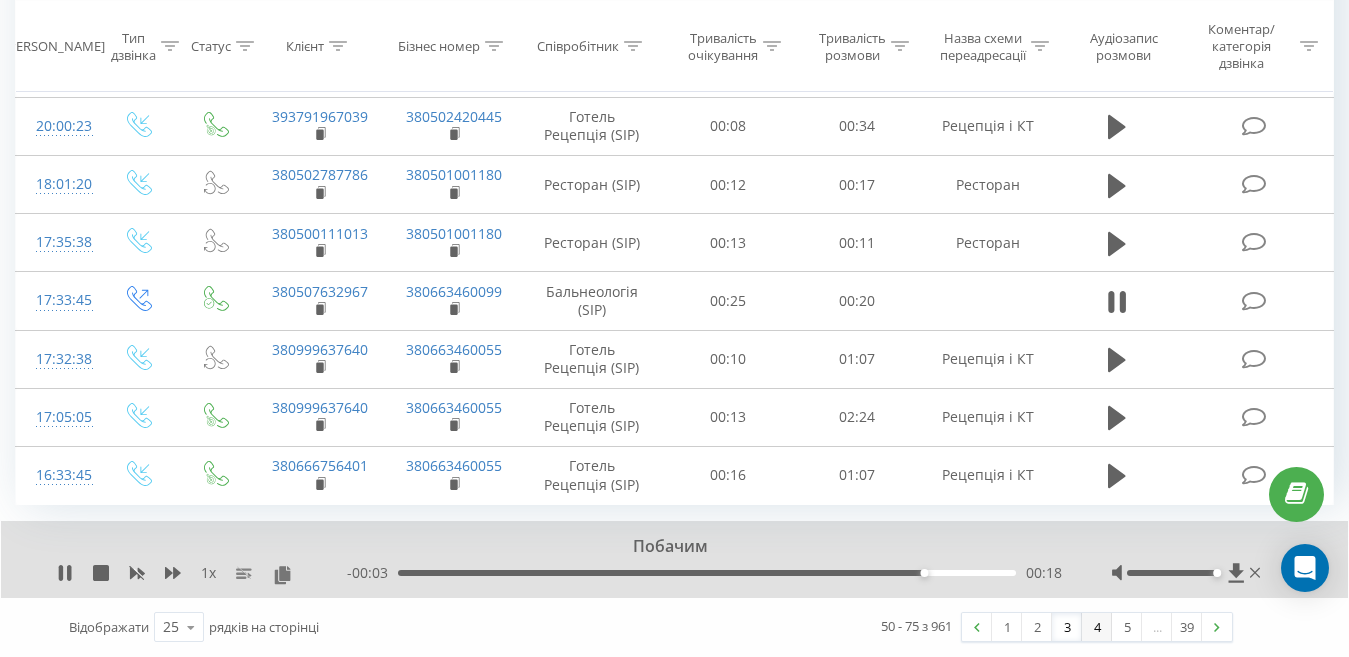 click on "4" at bounding box center [1097, 627] 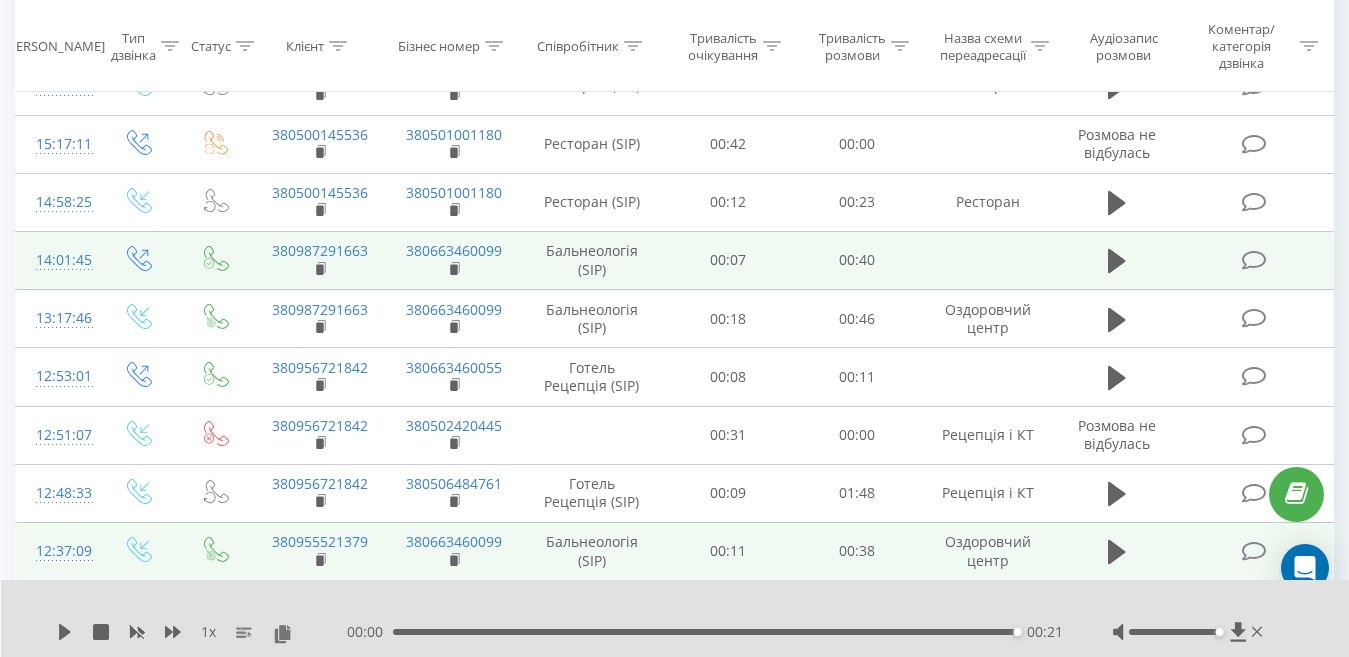 scroll, scrollTop: 532, scrollLeft: 0, axis: vertical 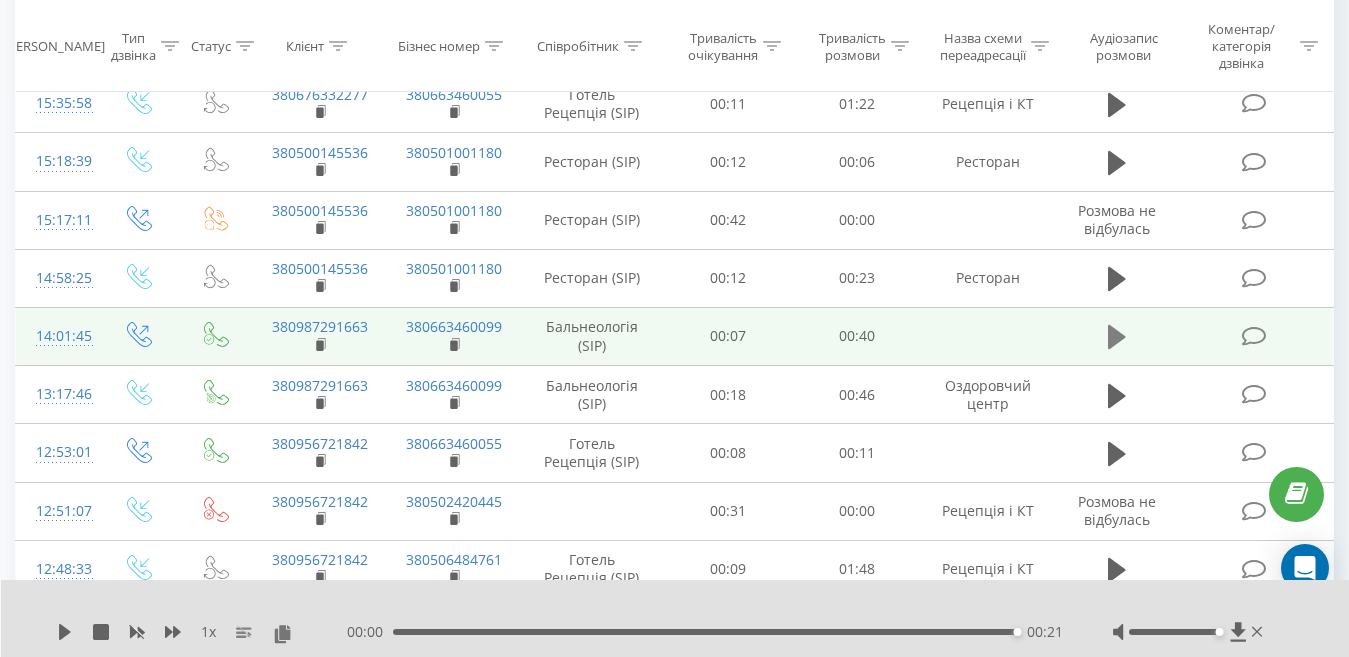 click 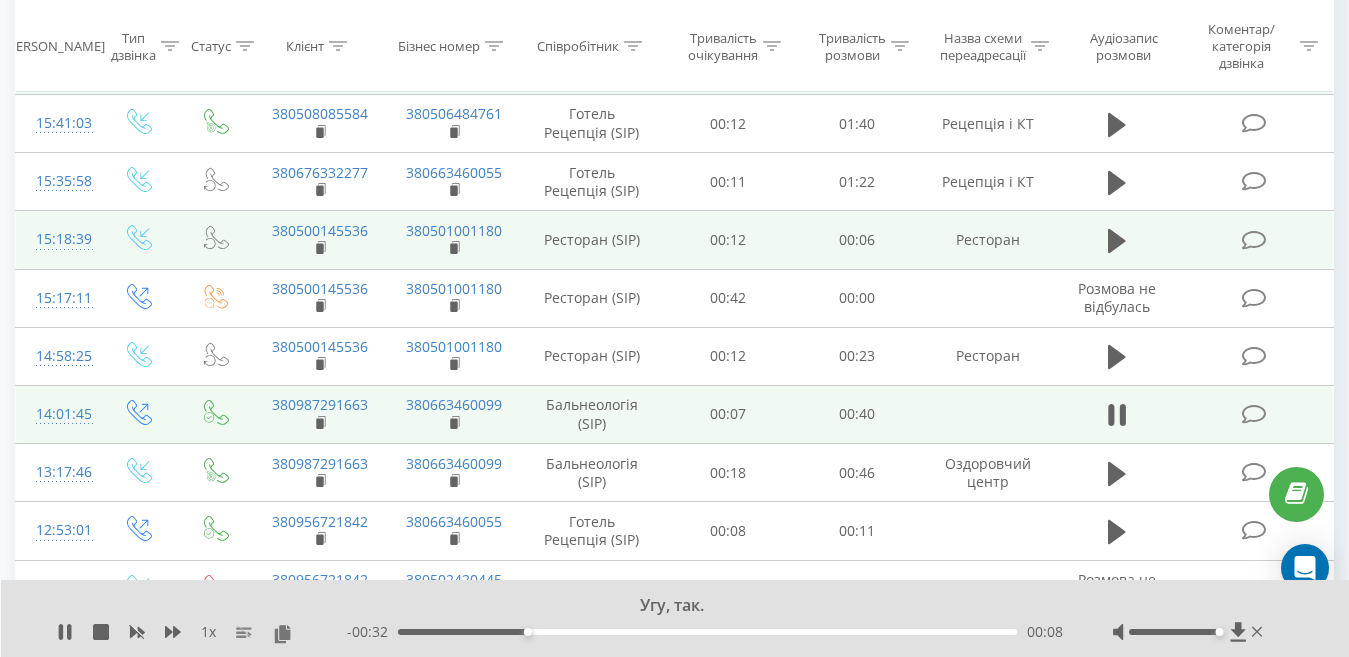scroll, scrollTop: 532, scrollLeft: 0, axis: vertical 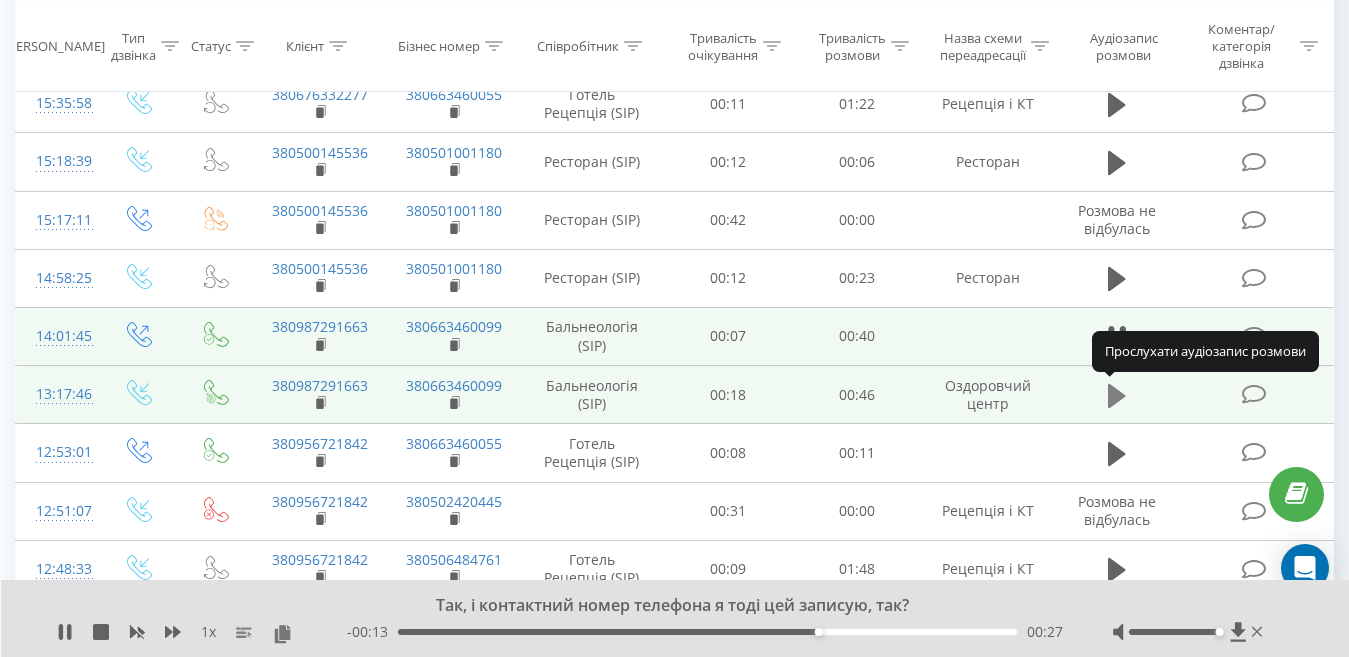 click 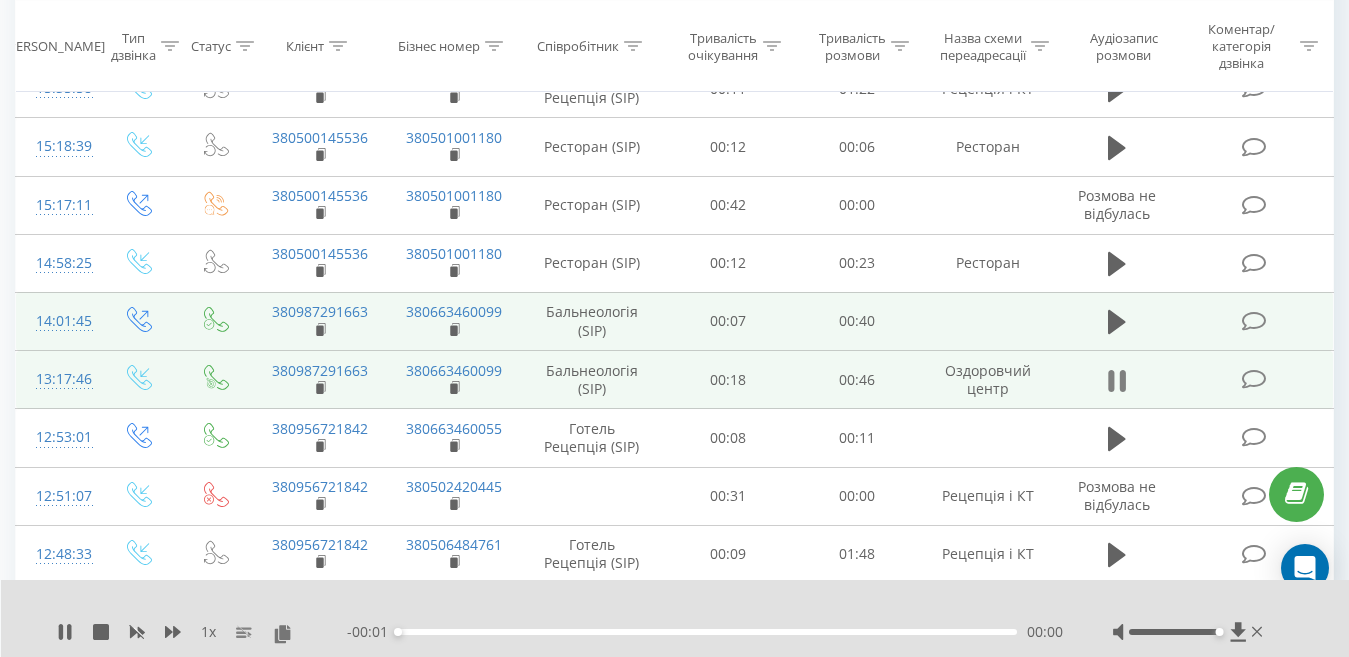 scroll, scrollTop: 732, scrollLeft: 0, axis: vertical 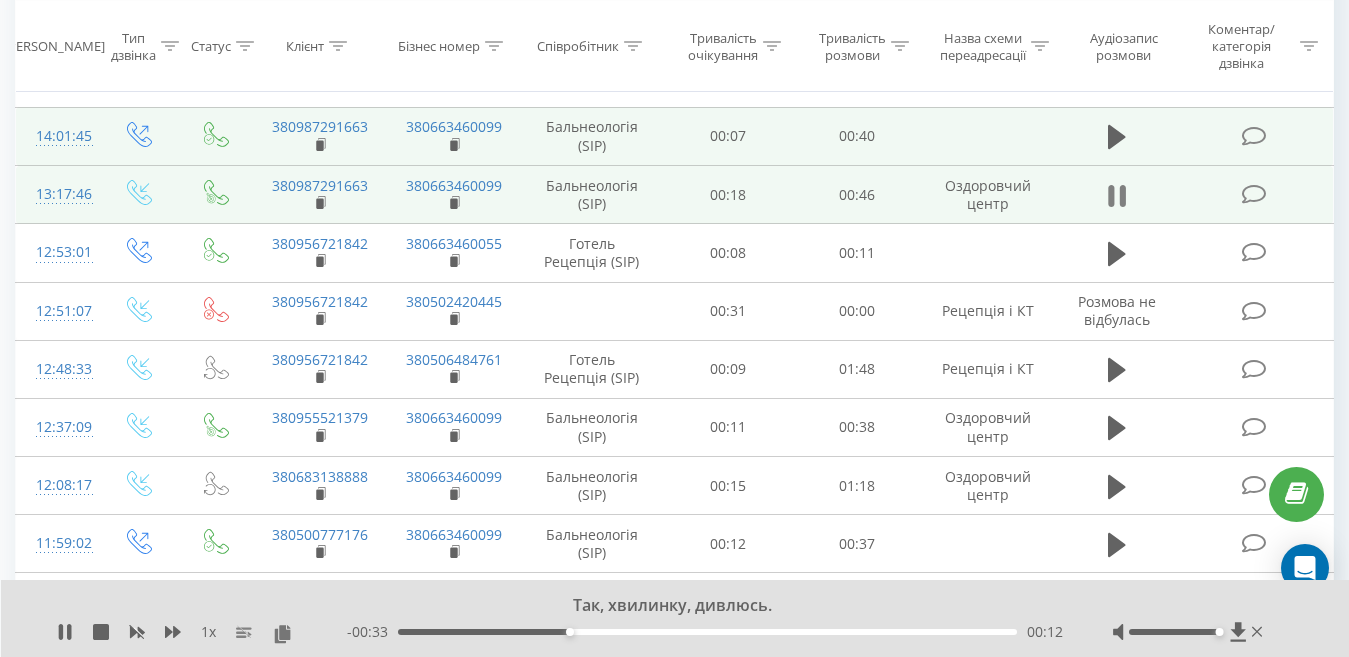 click 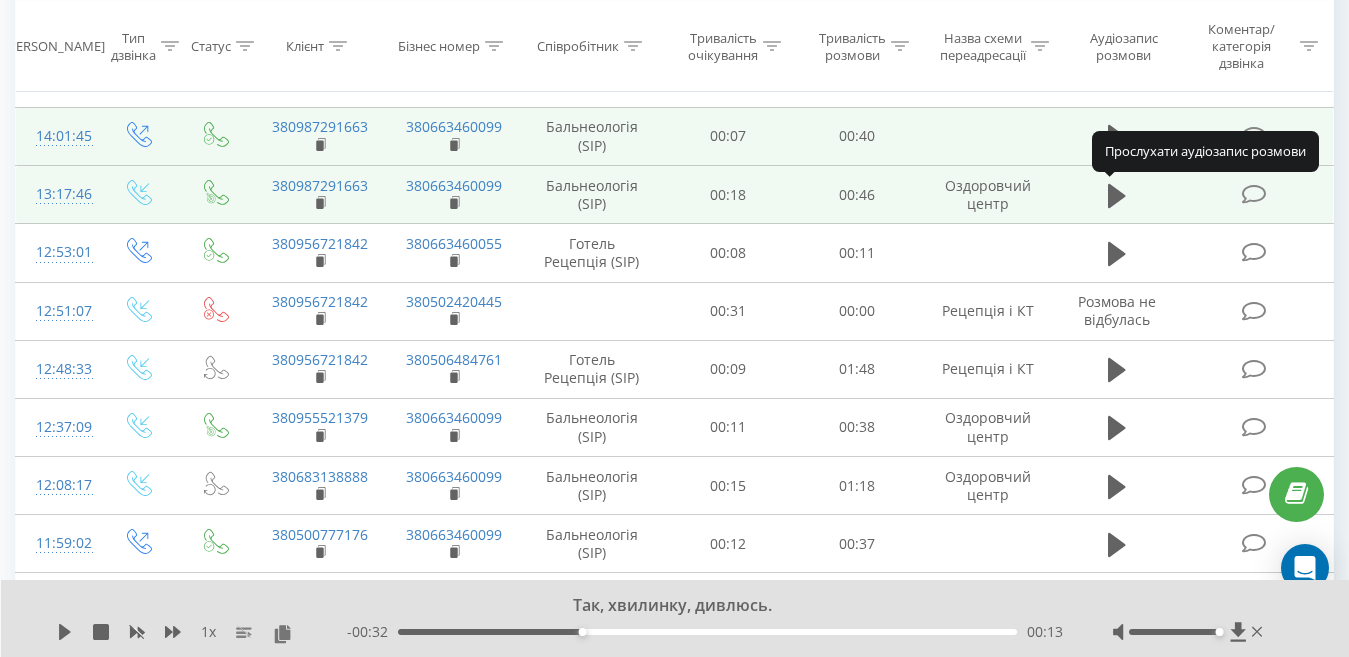 click 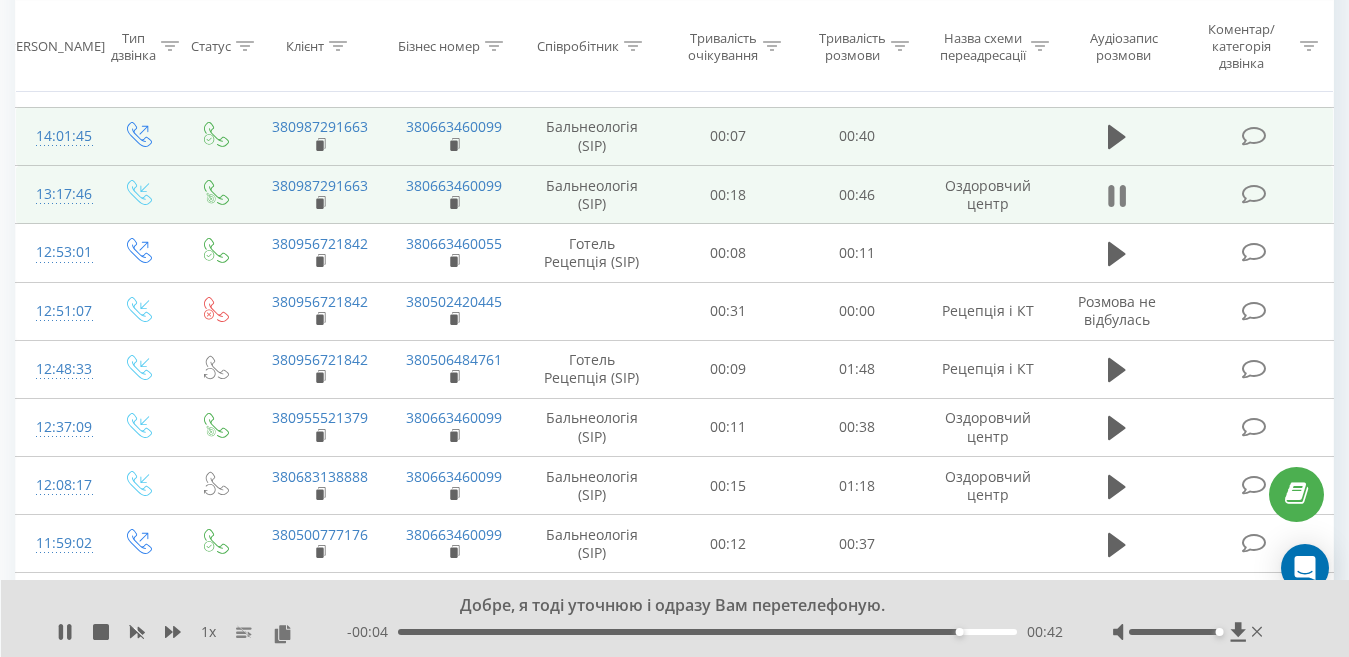click 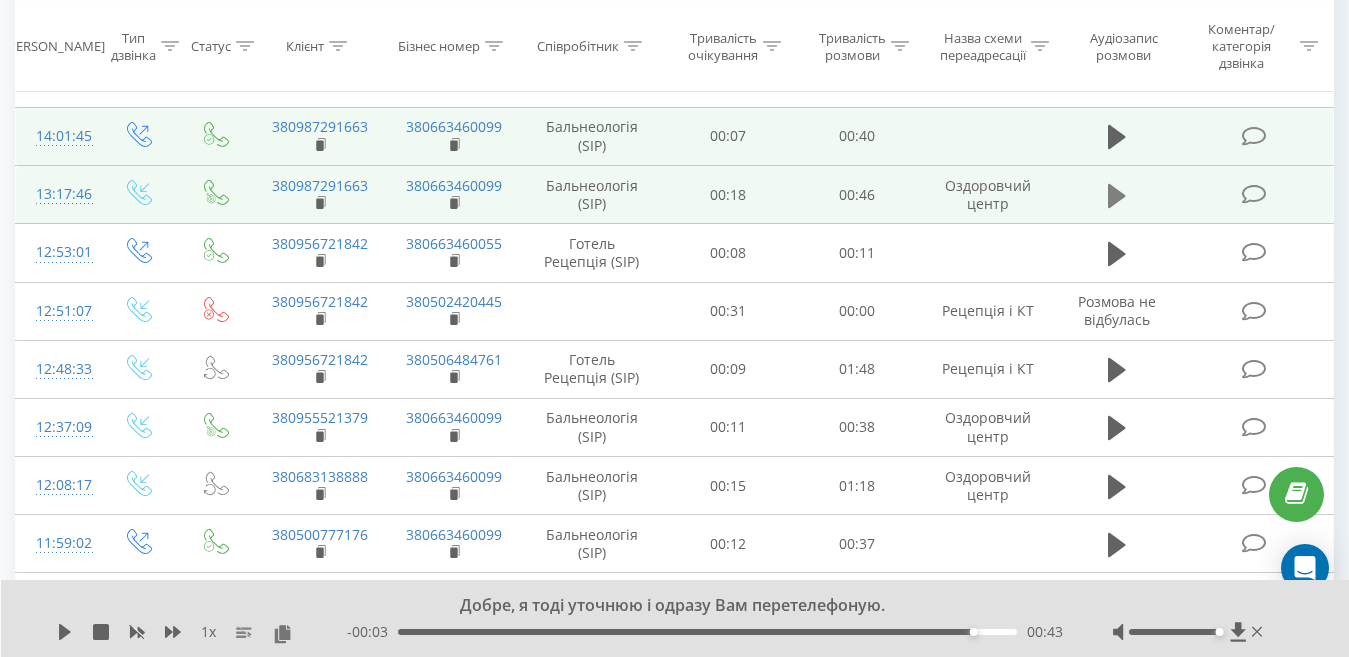 click 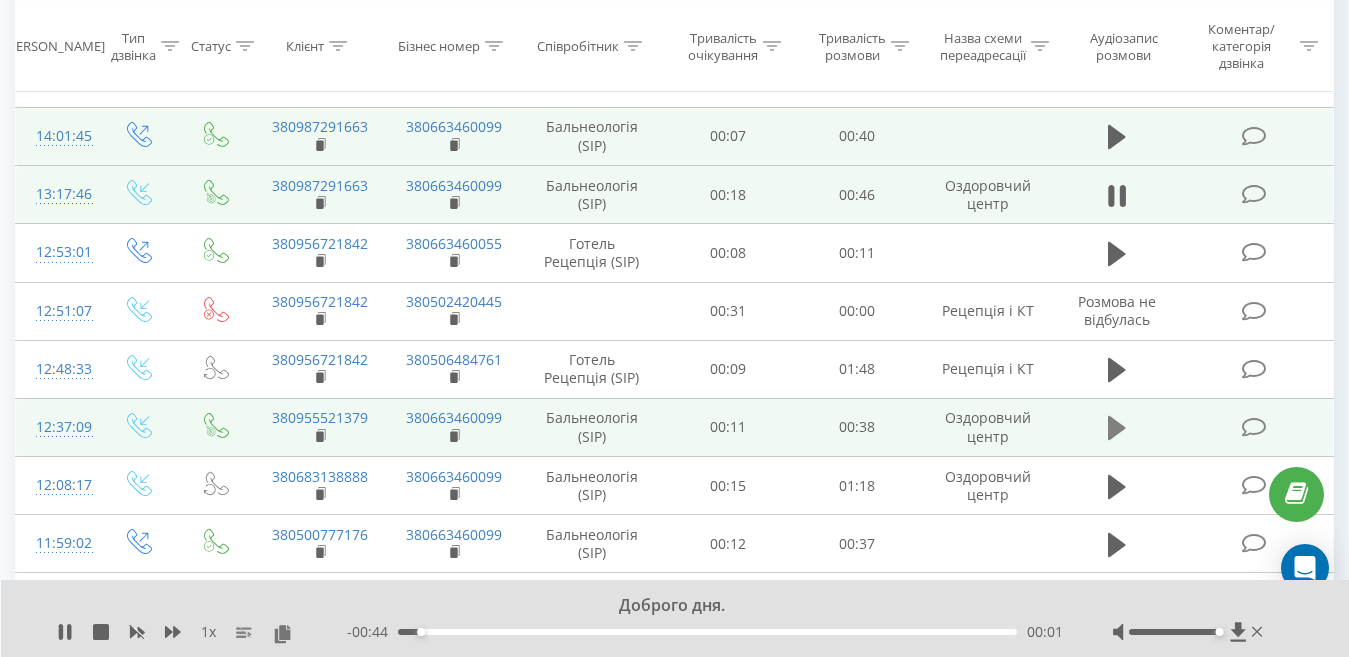 click 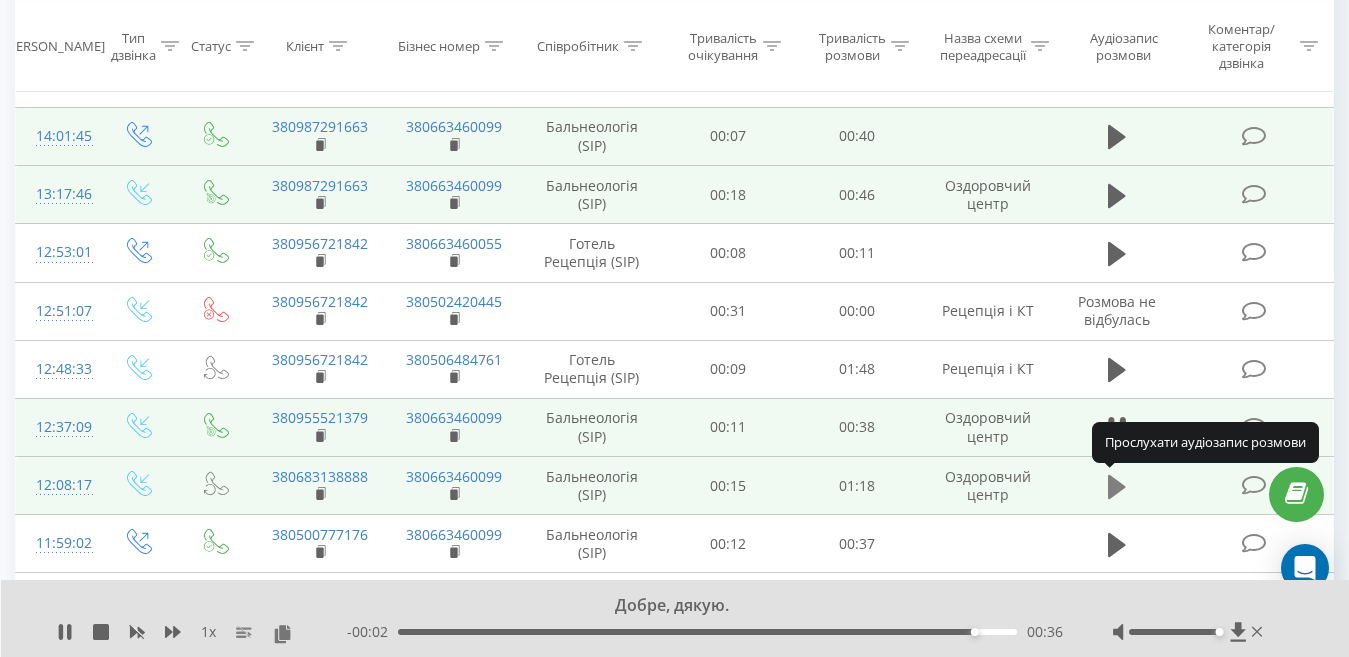 click 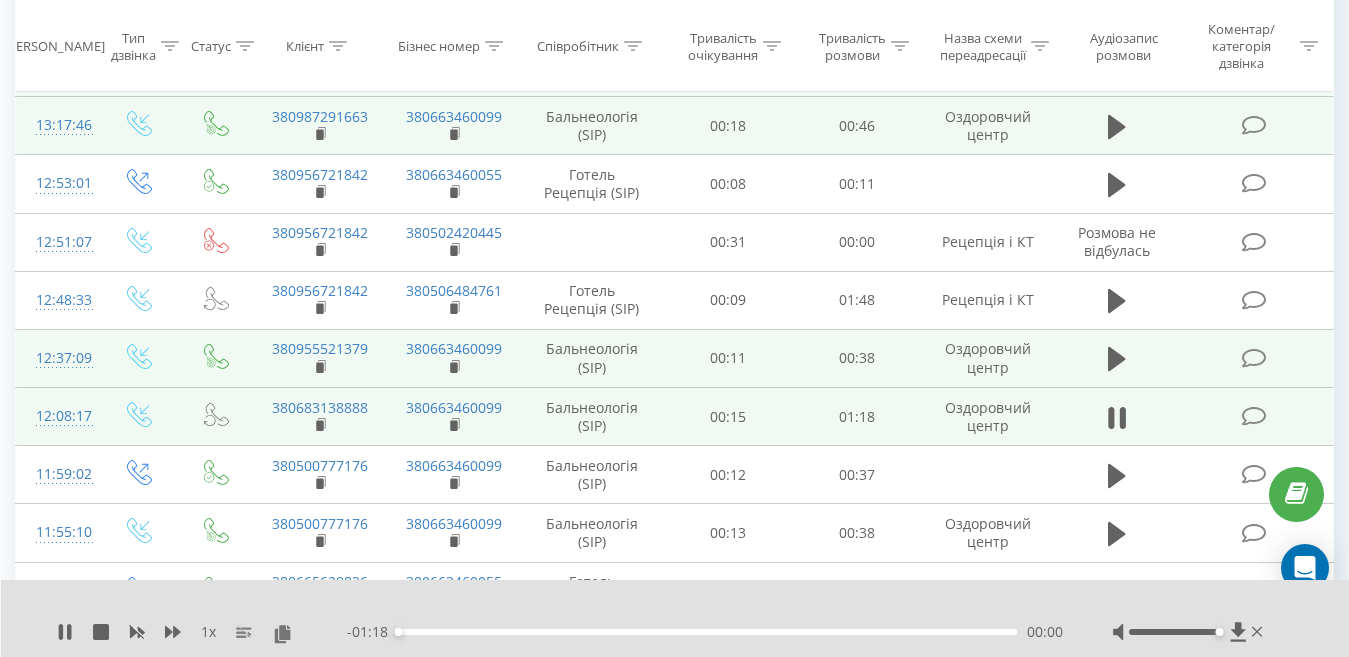 scroll, scrollTop: 832, scrollLeft: 0, axis: vertical 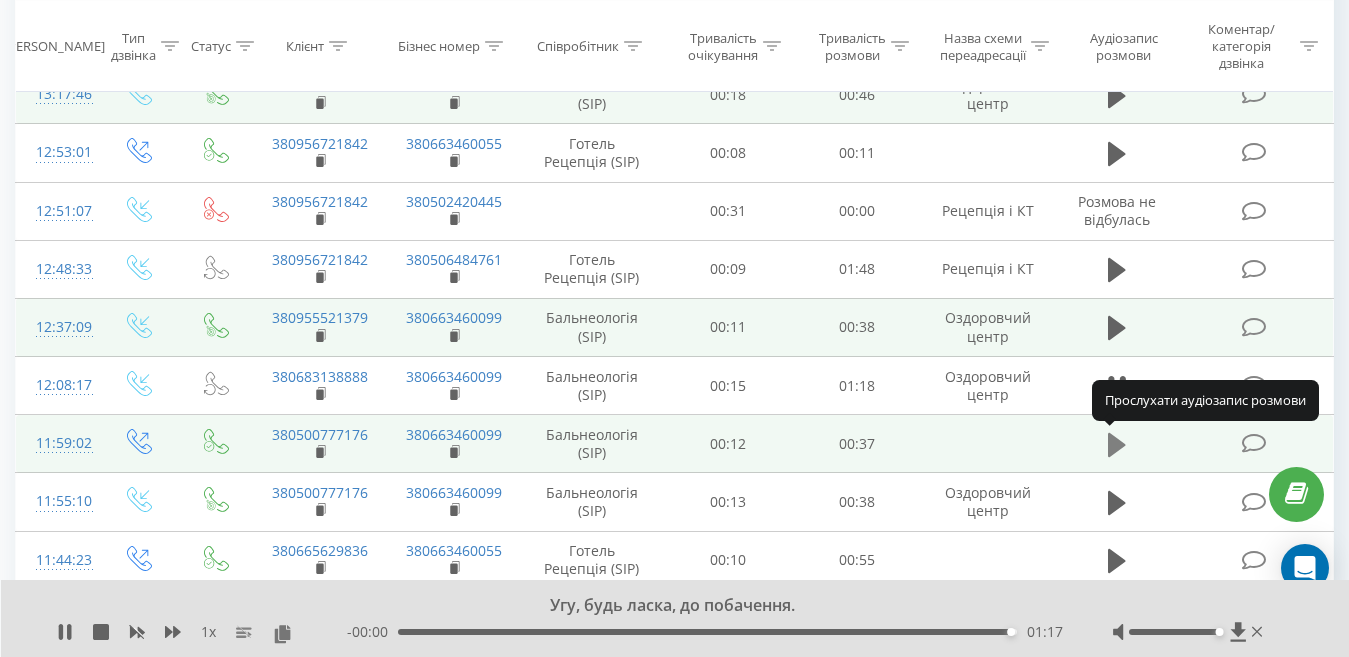 click 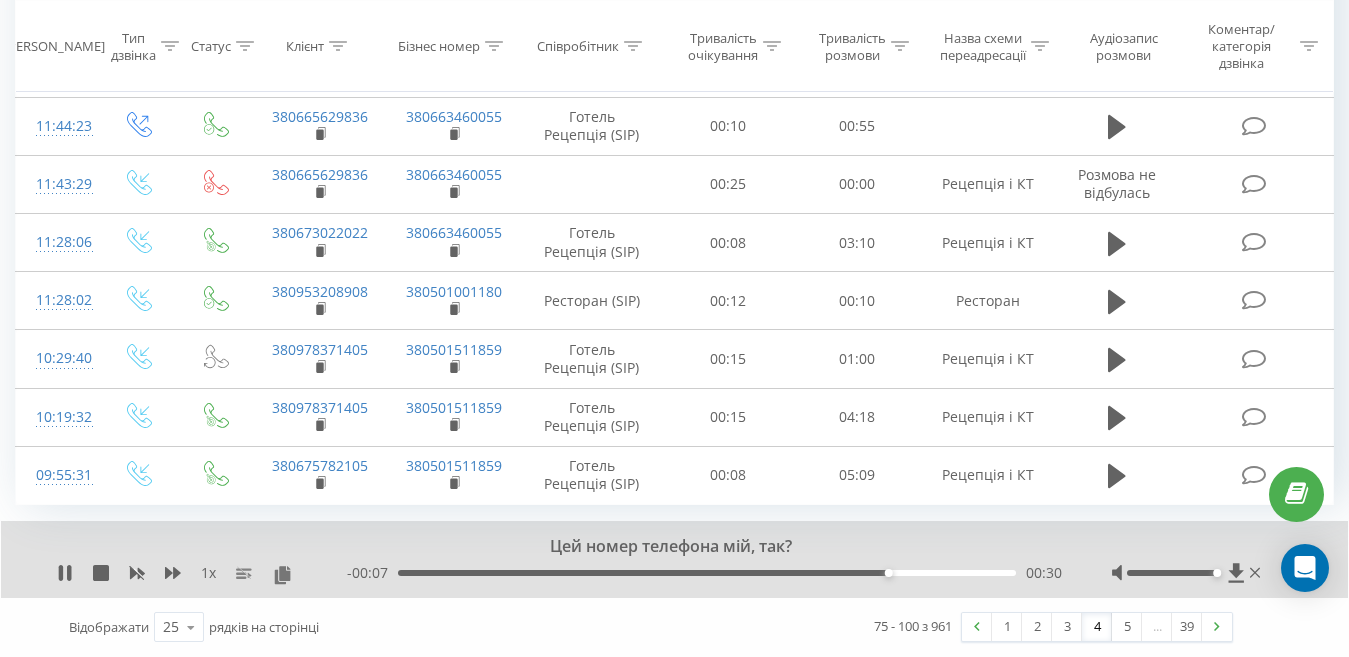 scroll, scrollTop: 1066, scrollLeft: 0, axis: vertical 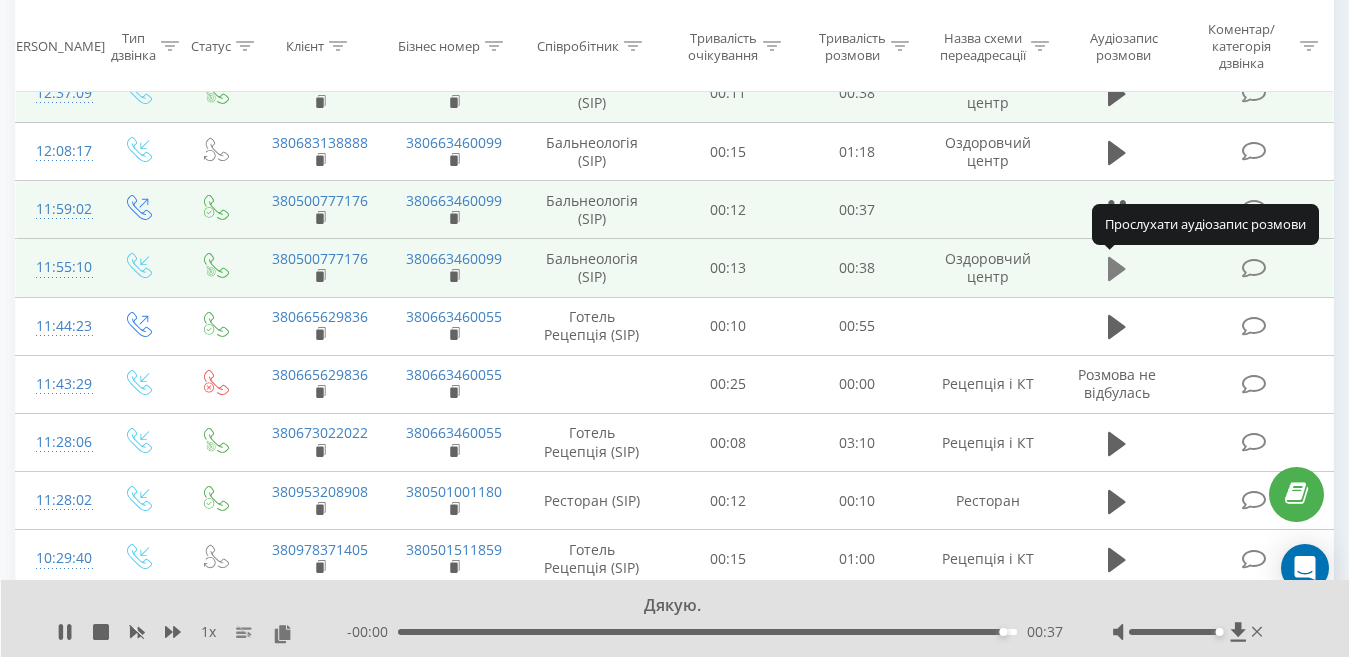 click 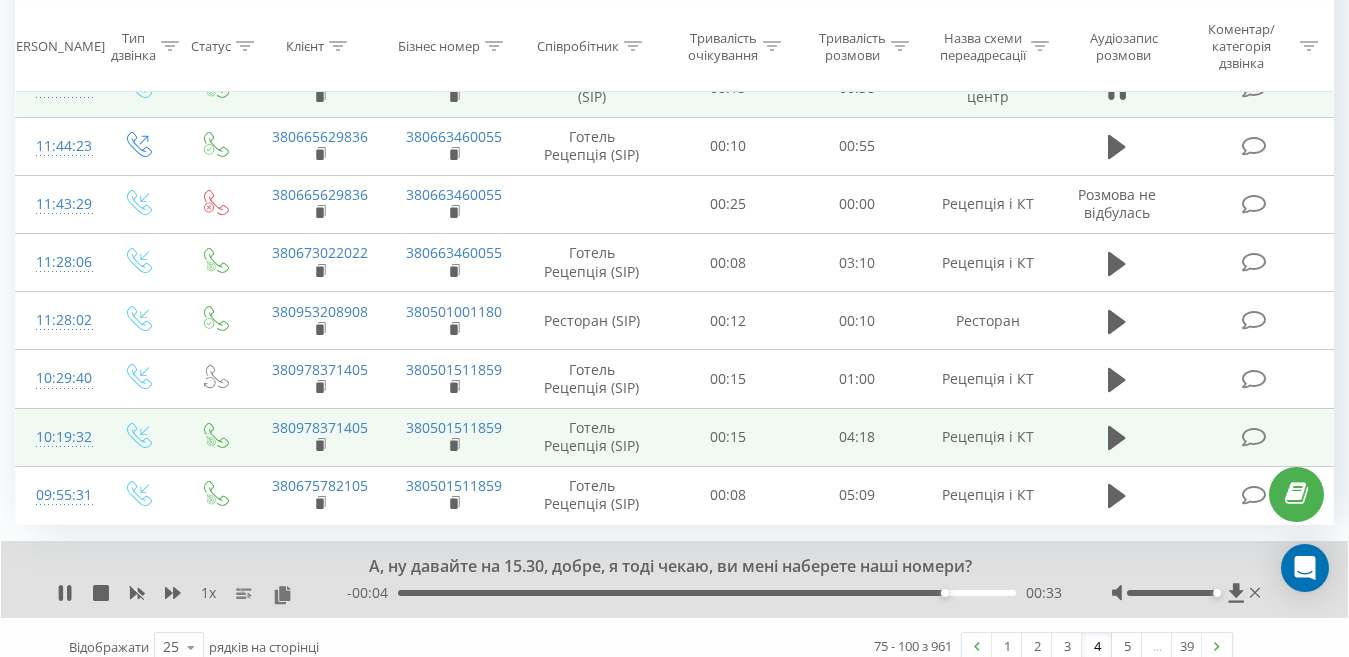 scroll, scrollTop: 1266, scrollLeft: 0, axis: vertical 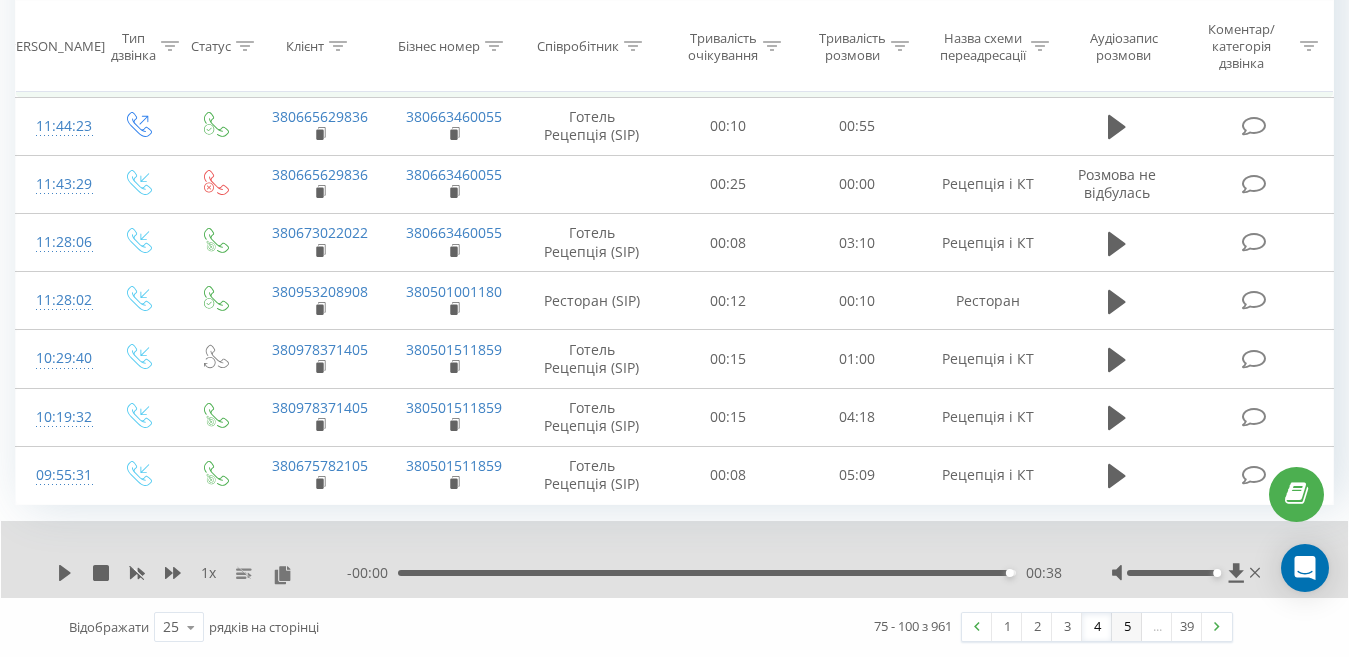 click on "5" at bounding box center [1127, 627] 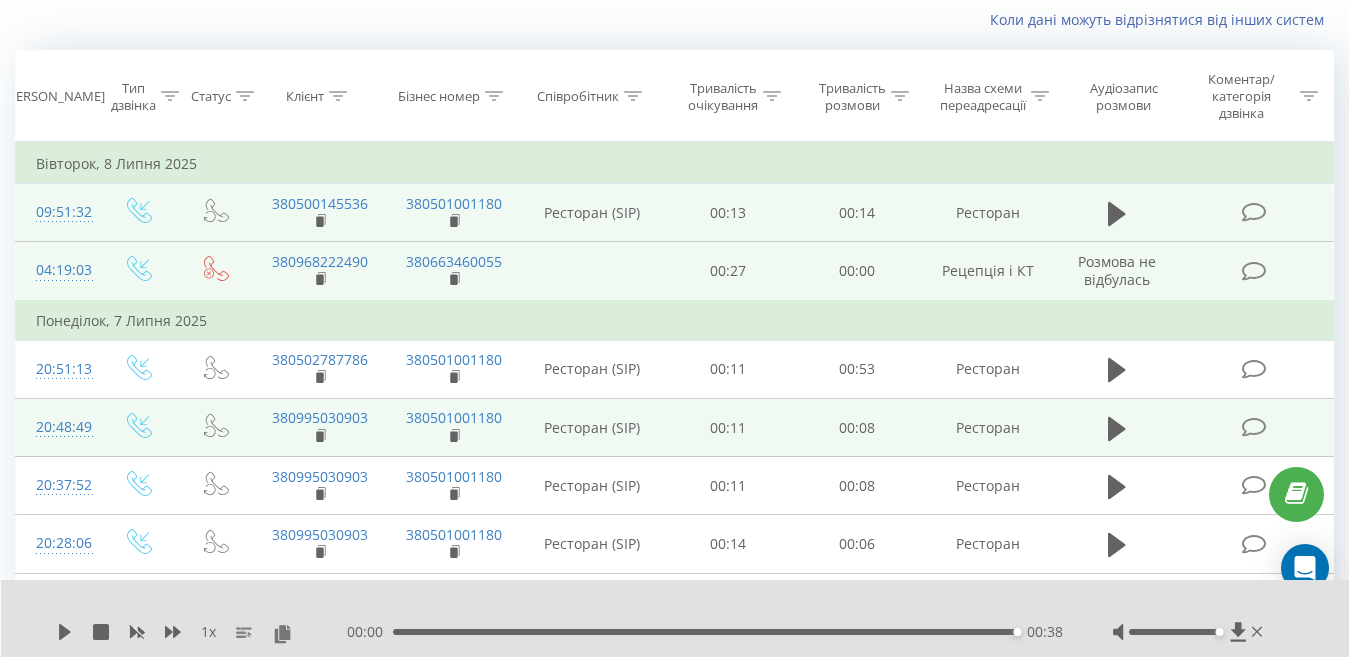 scroll, scrollTop: 332, scrollLeft: 0, axis: vertical 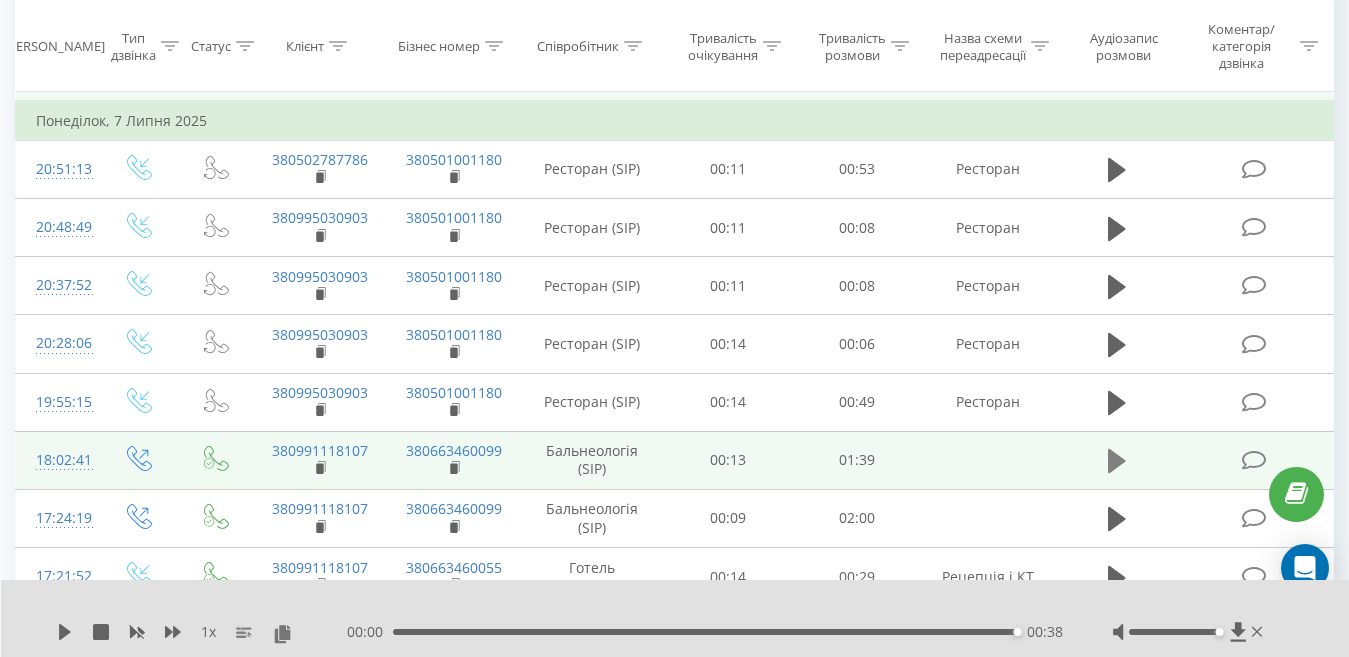 click 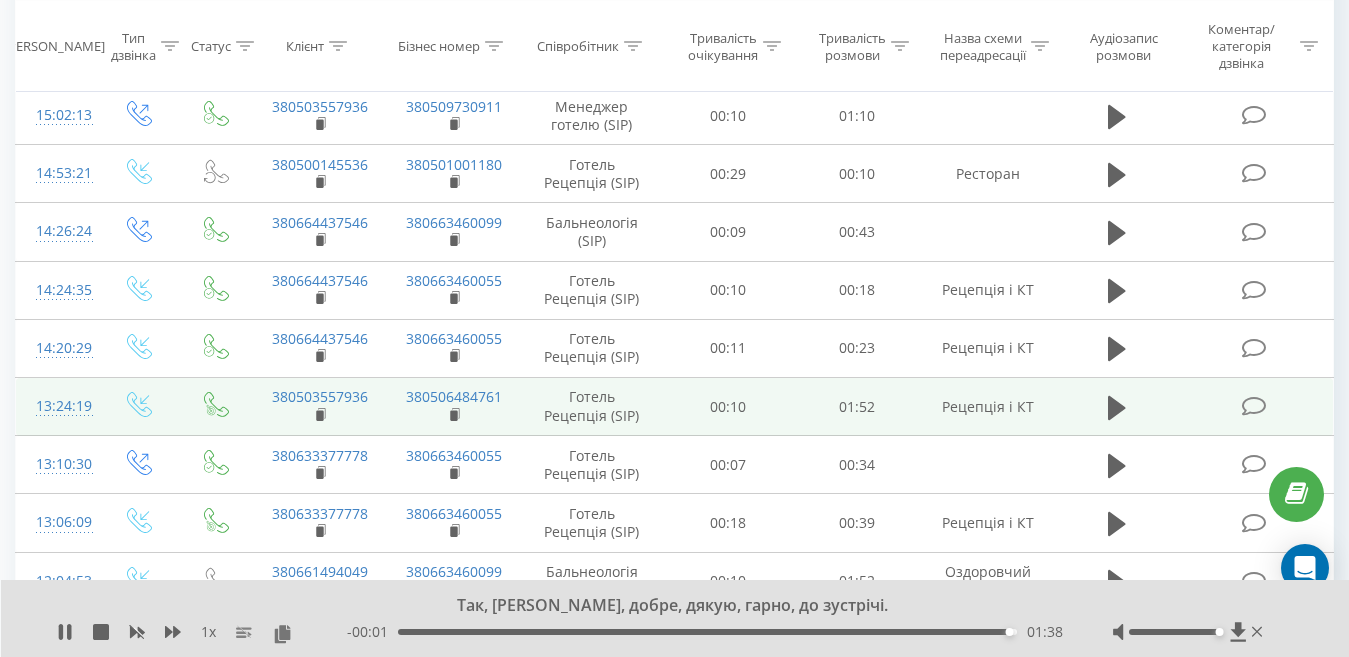 scroll, scrollTop: 1029, scrollLeft: 0, axis: vertical 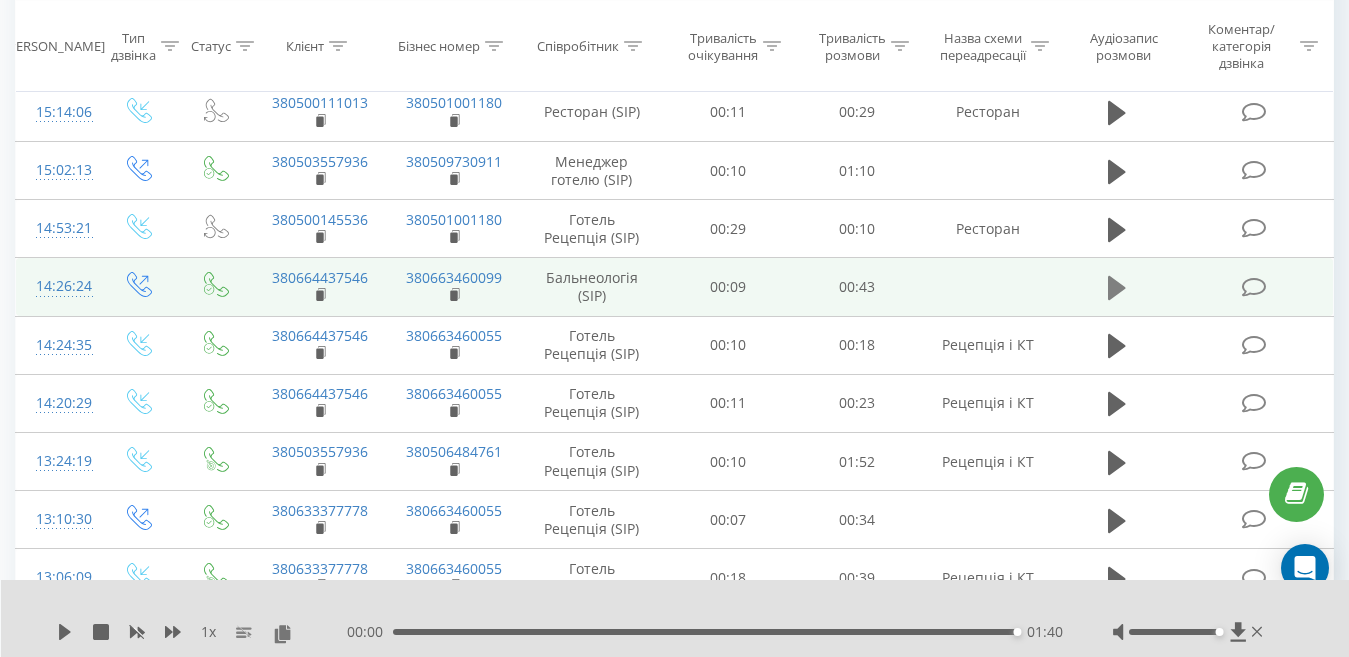 click 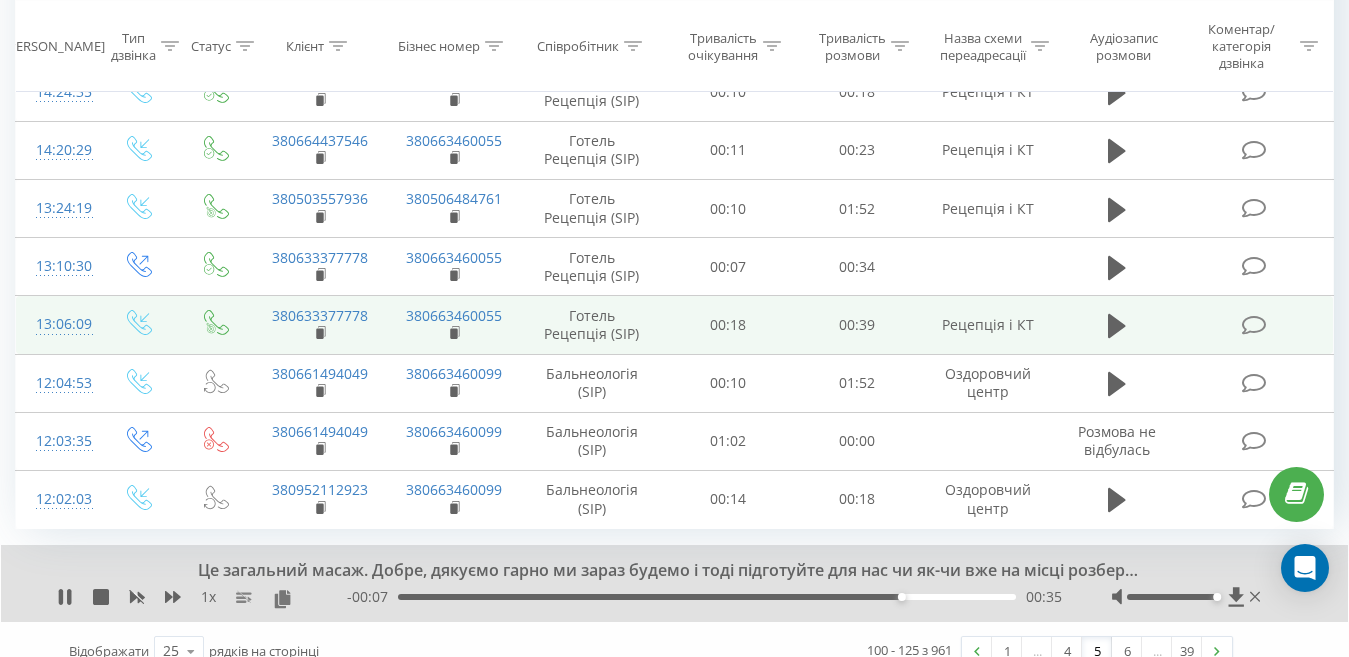 scroll, scrollTop: 1306, scrollLeft: 0, axis: vertical 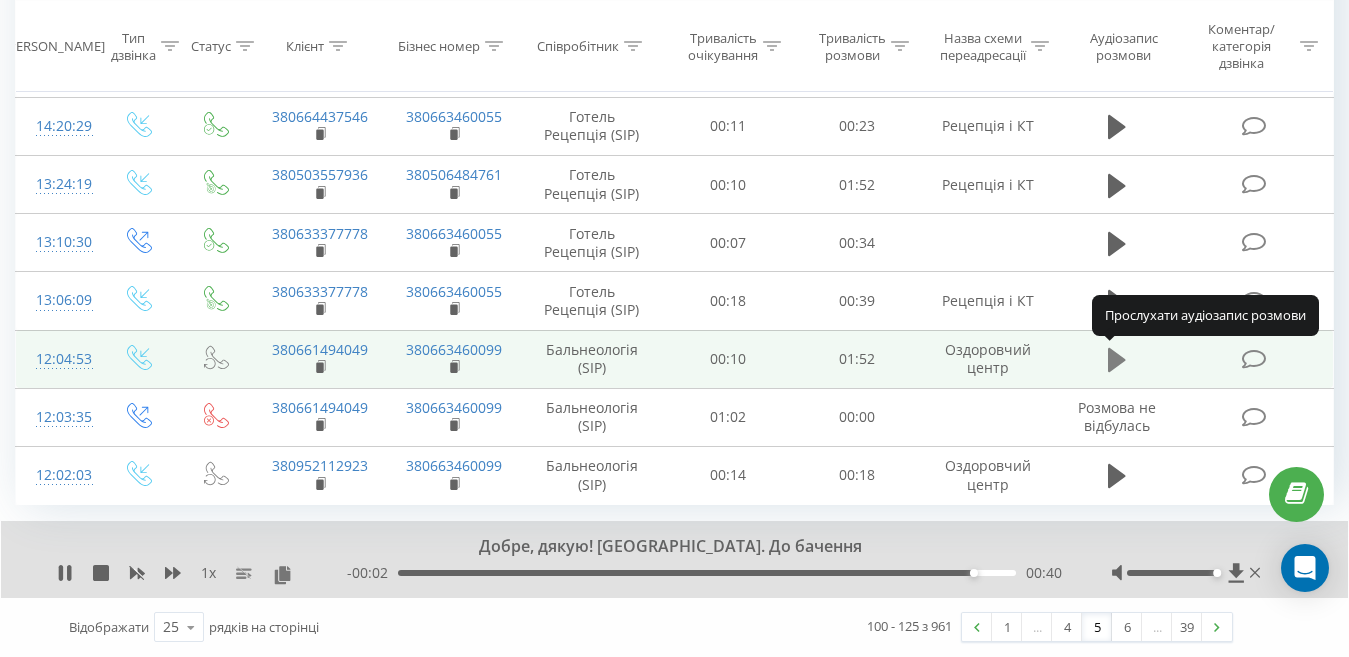 click at bounding box center [1117, 360] 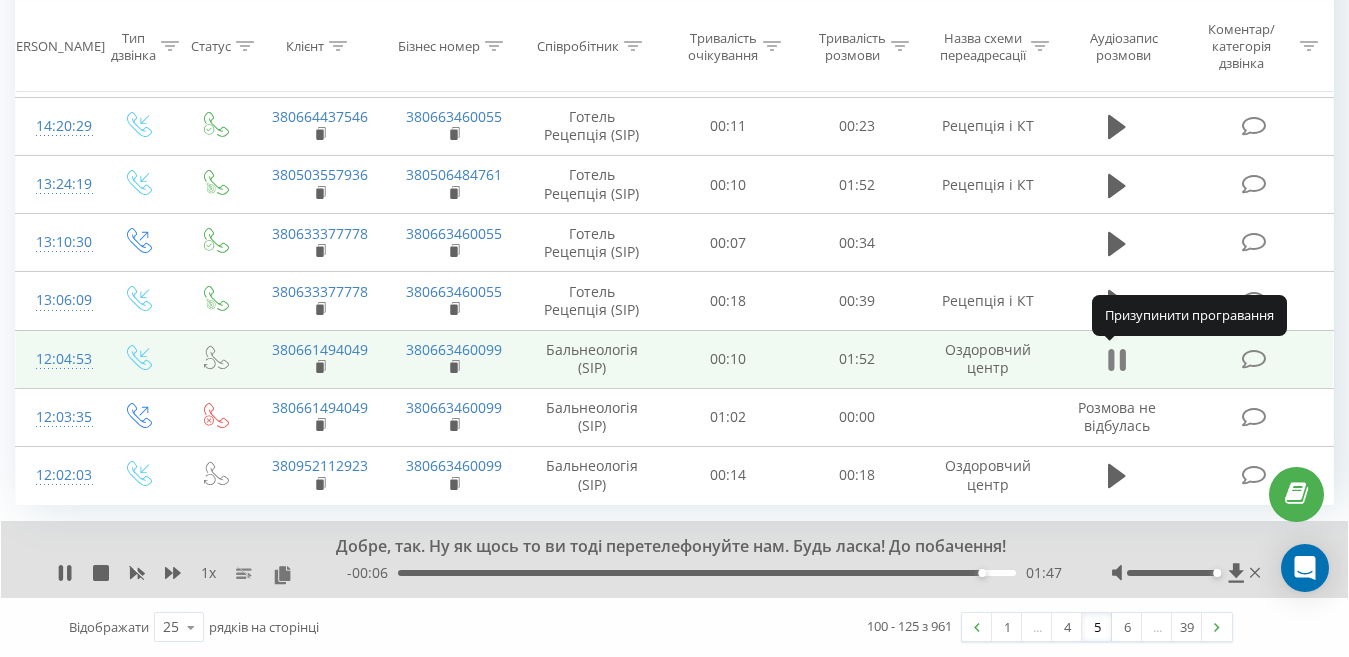 click 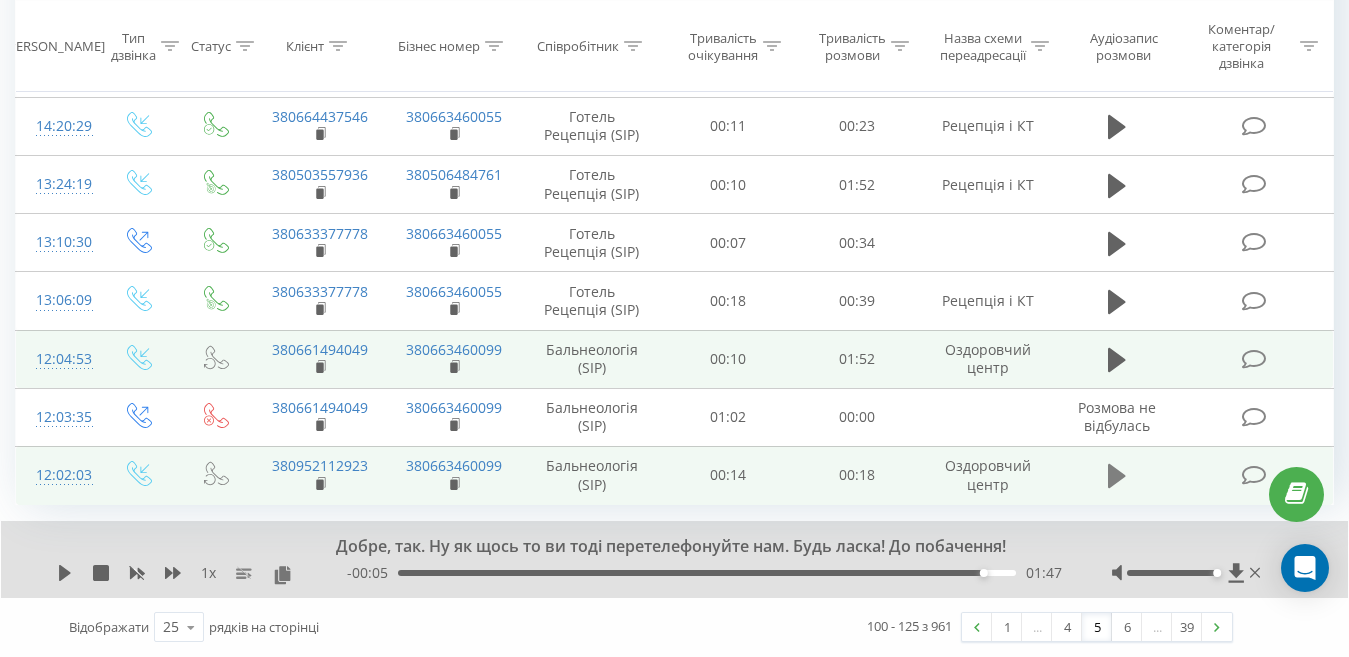 click 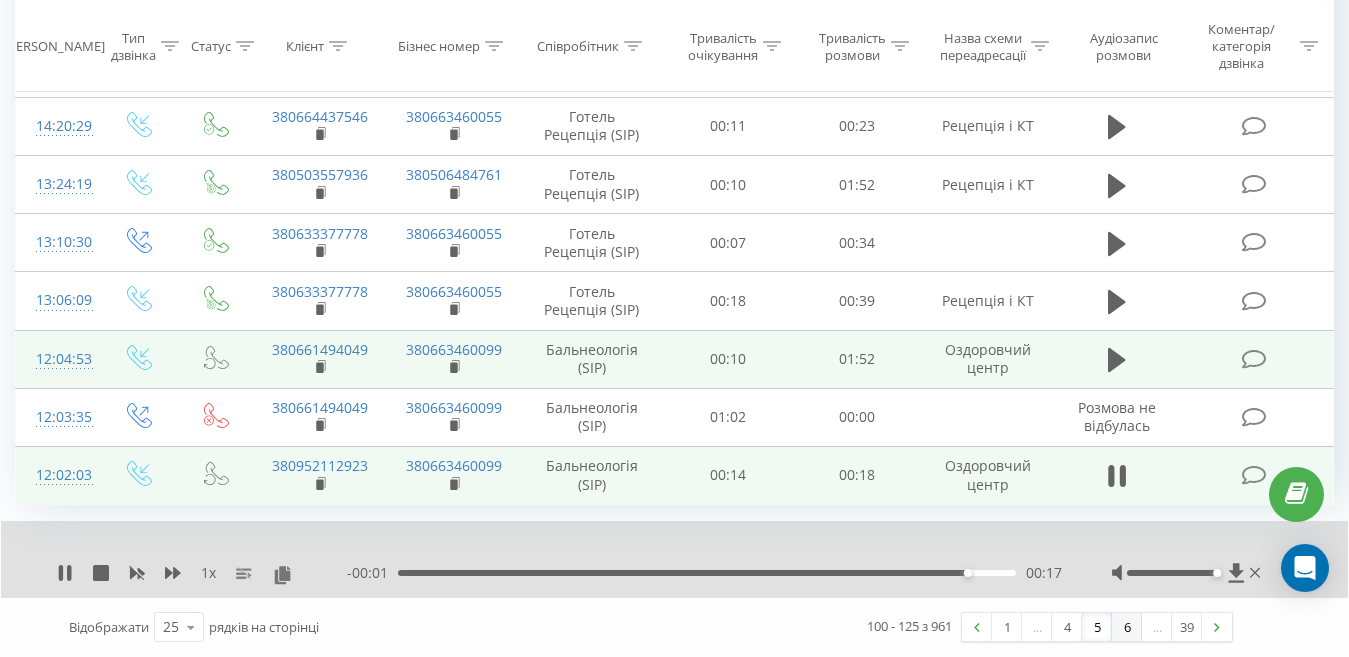 click on "6" at bounding box center [1127, 627] 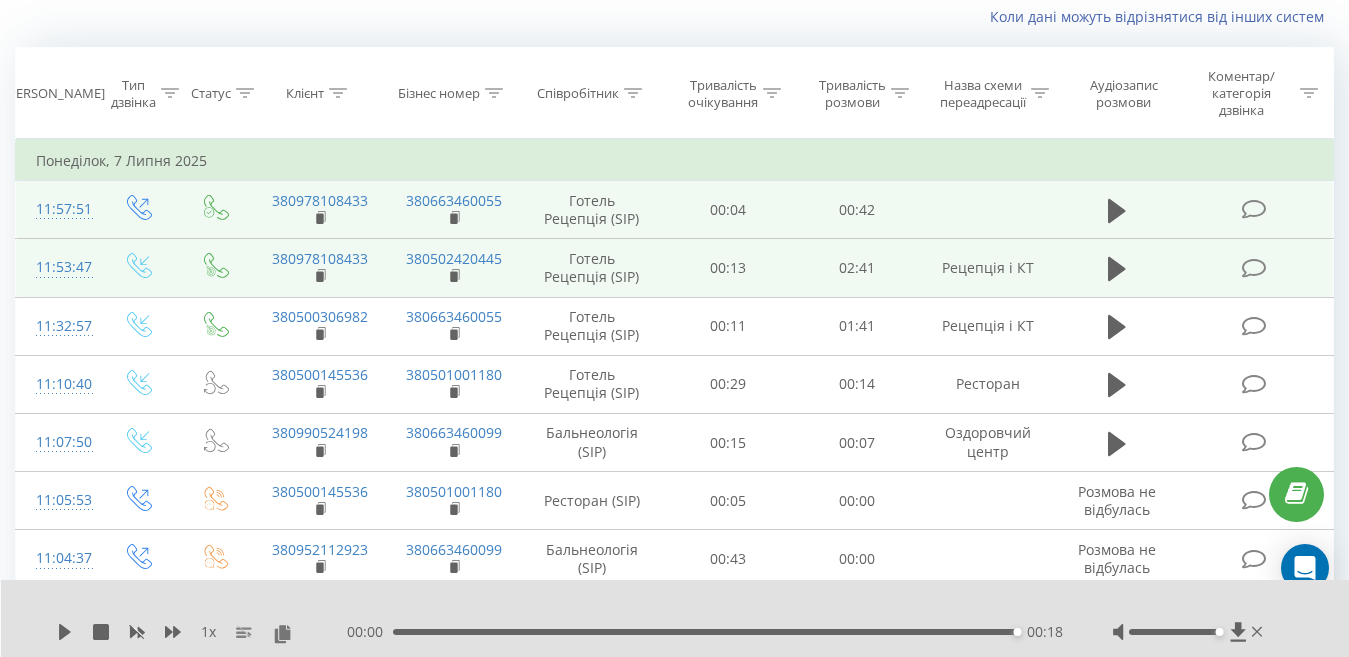 scroll, scrollTop: 132, scrollLeft: 0, axis: vertical 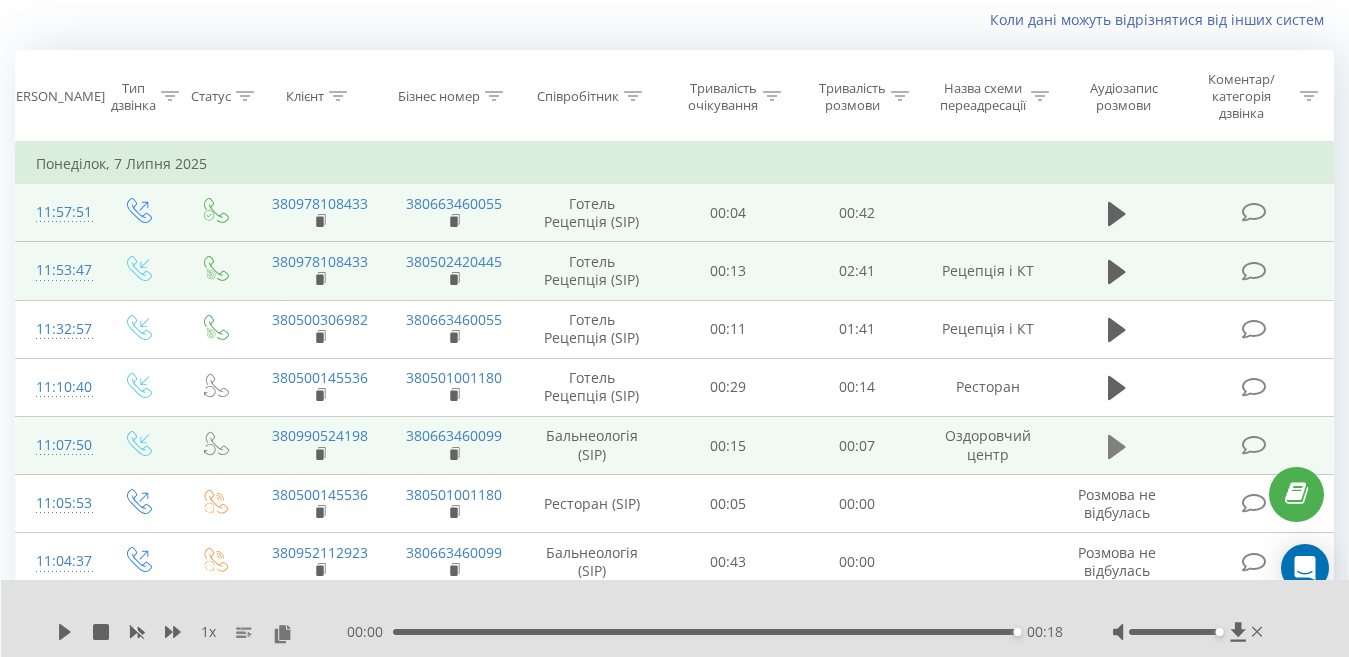 click 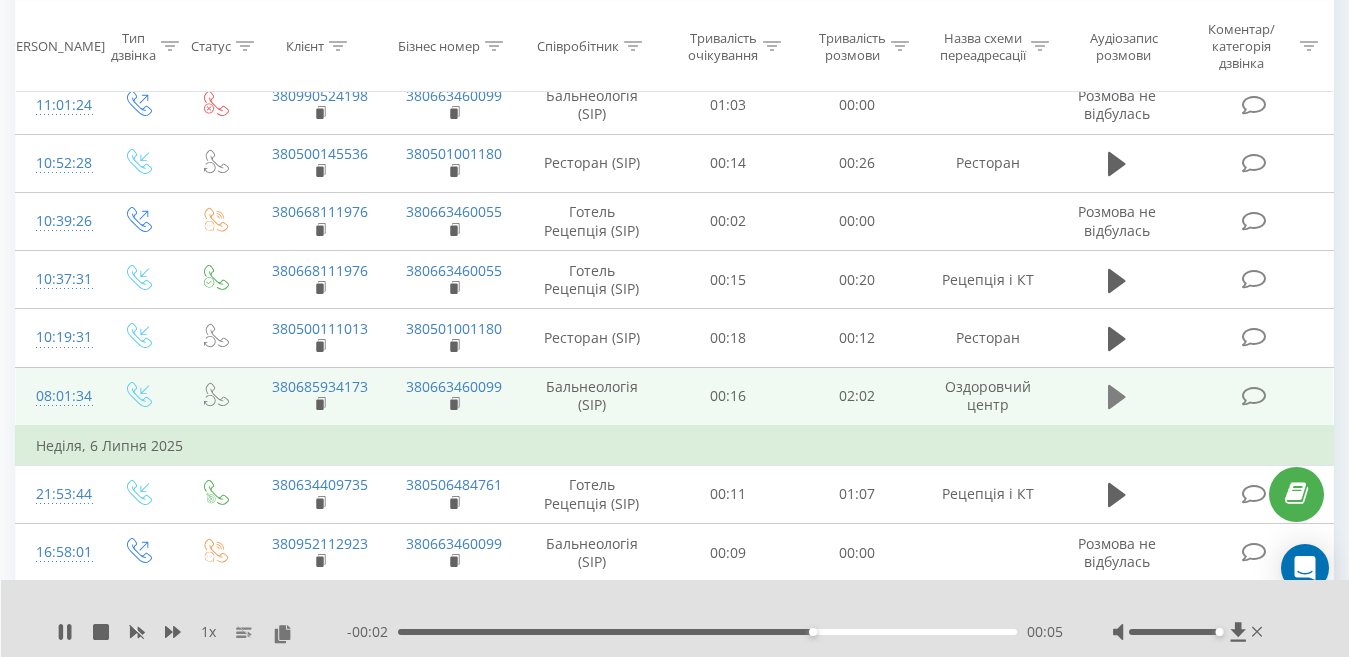 scroll, scrollTop: 732, scrollLeft: 0, axis: vertical 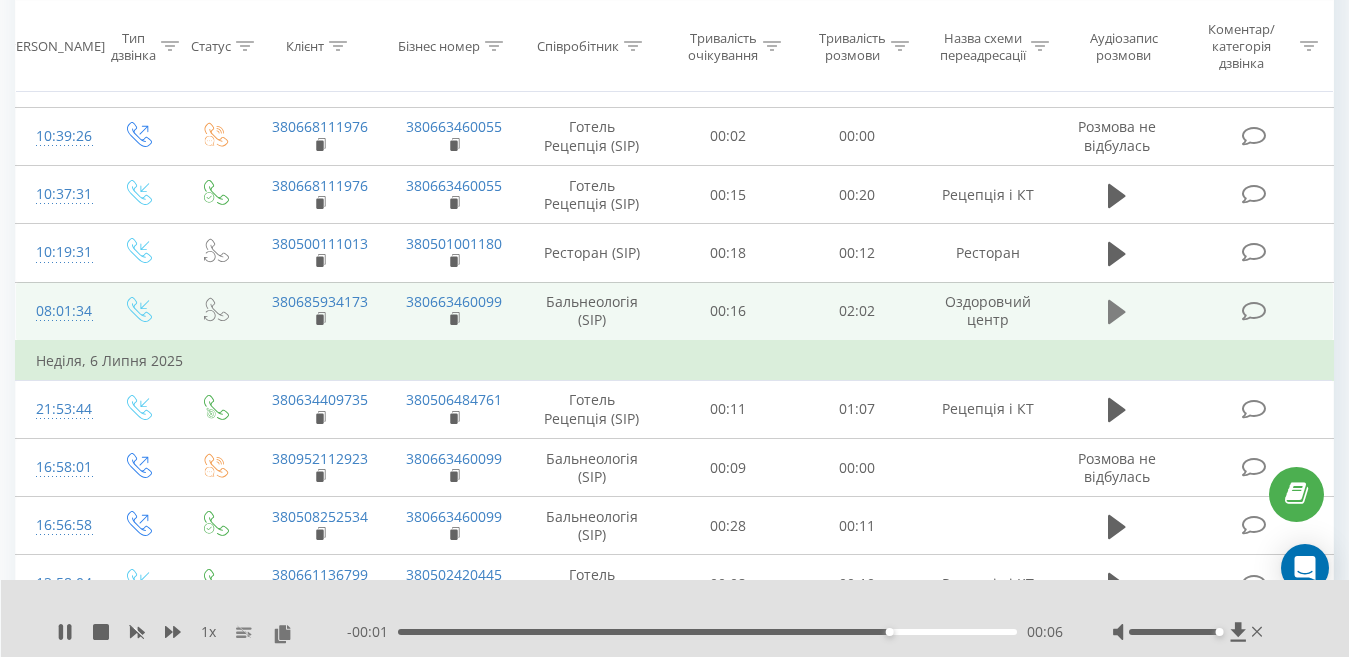 click 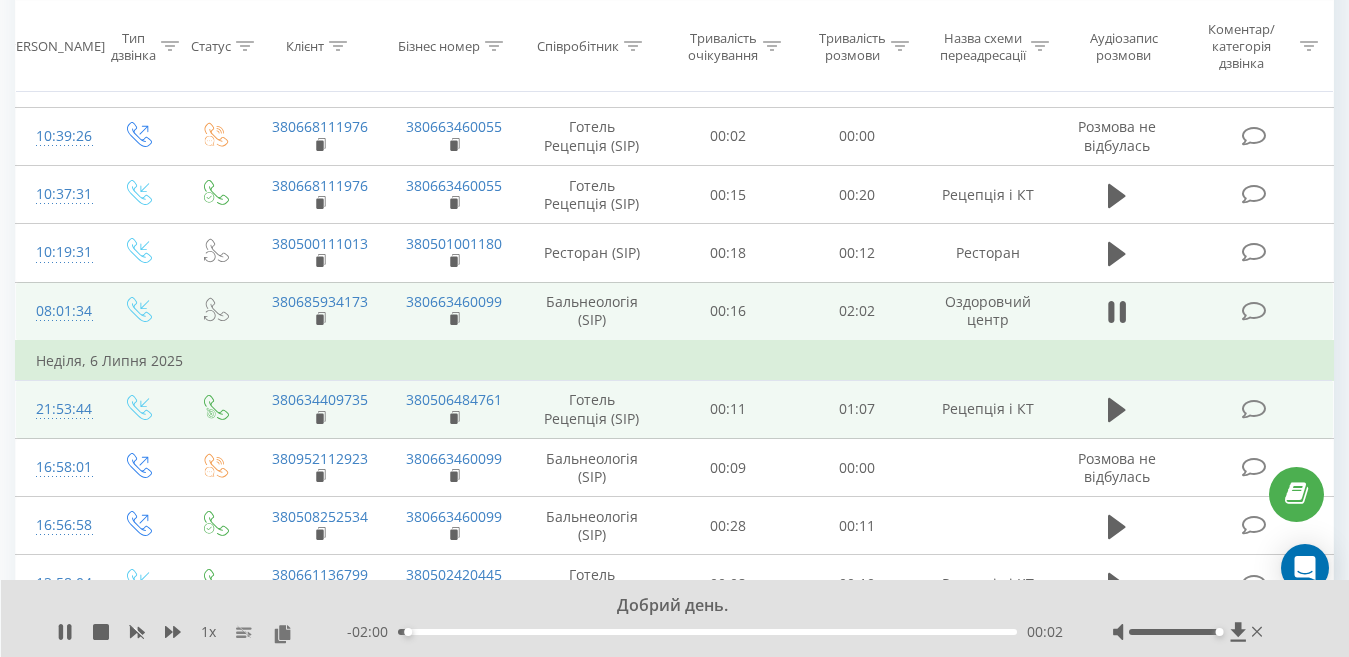 scroll, scrollTop: 1032, scrollLeft: 0, axis: vertical 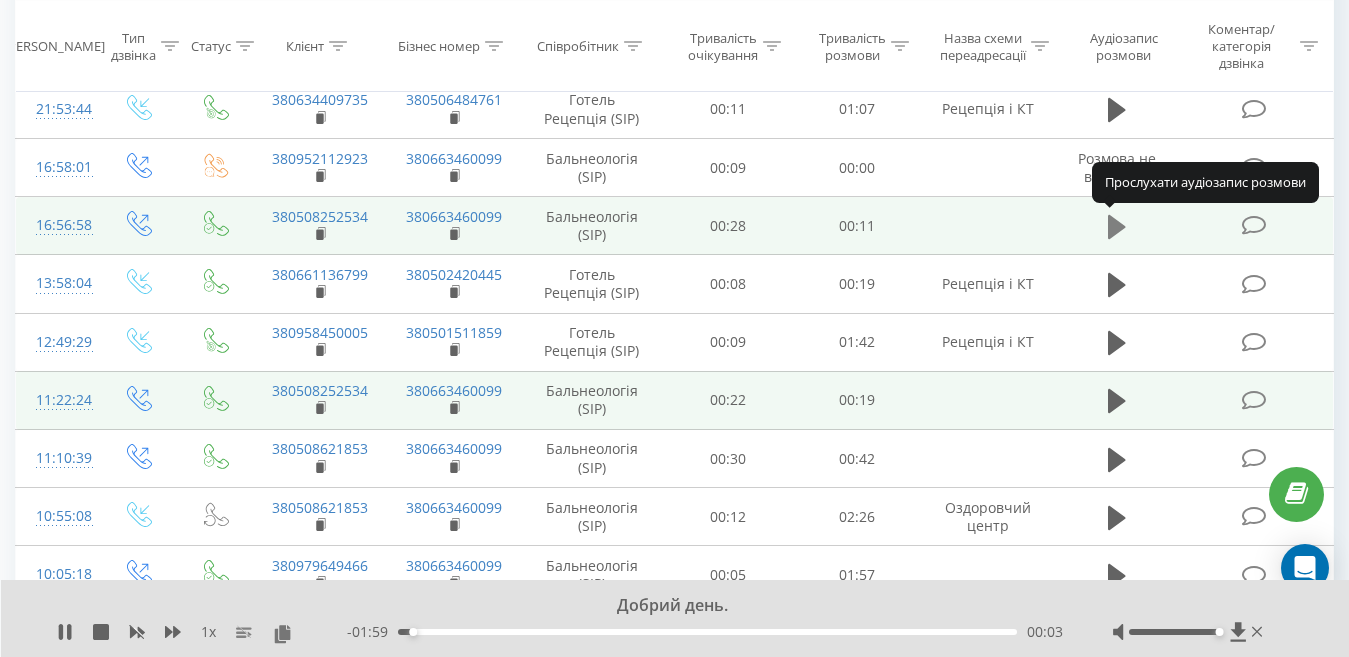 click at bounding box center (1117, 227) 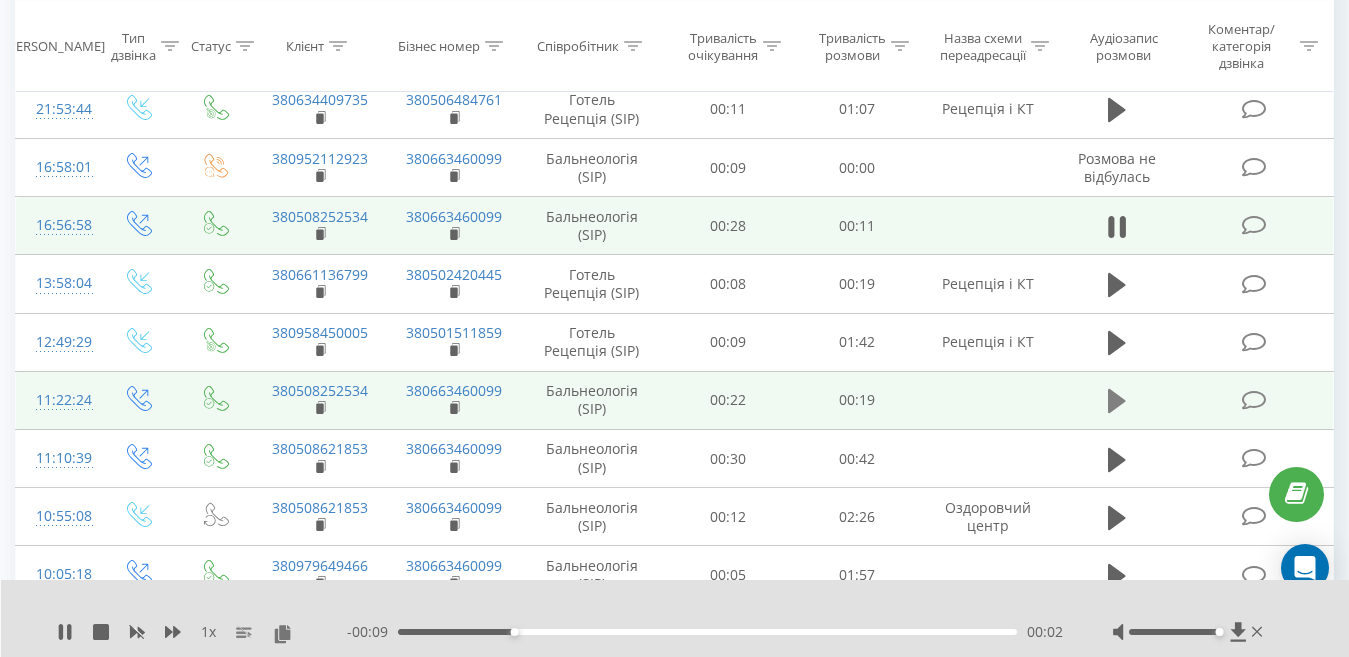 click 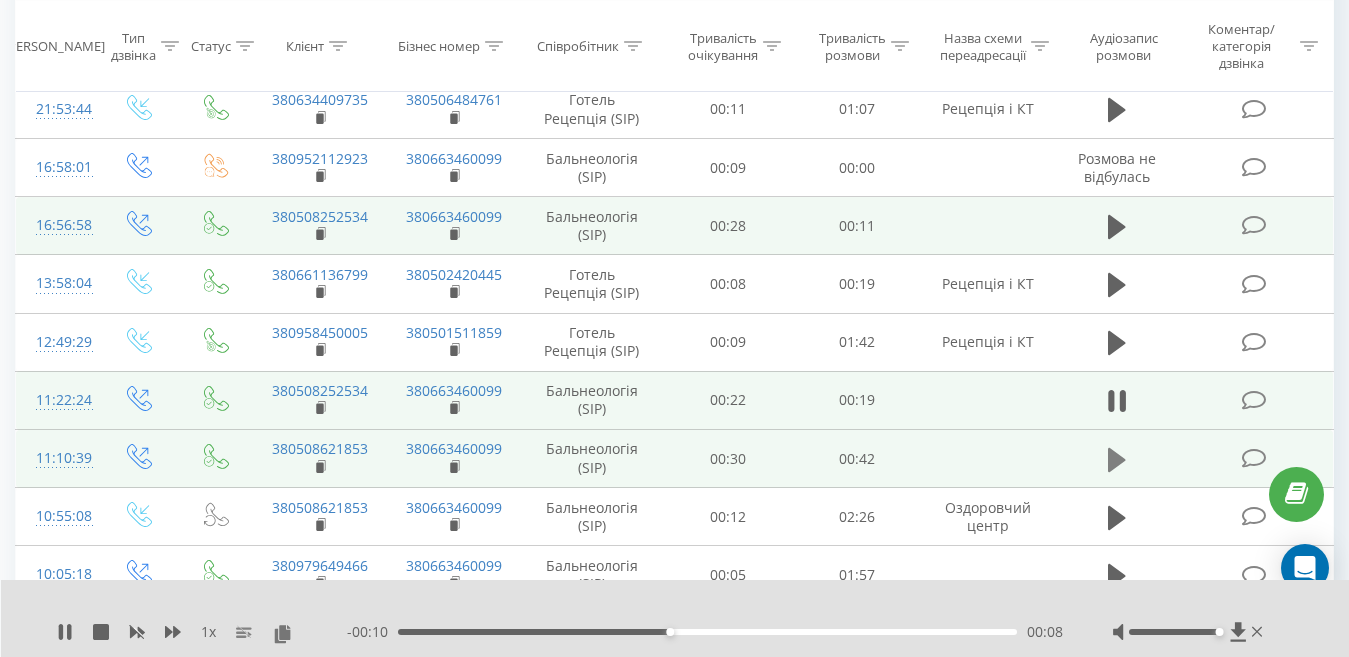 click 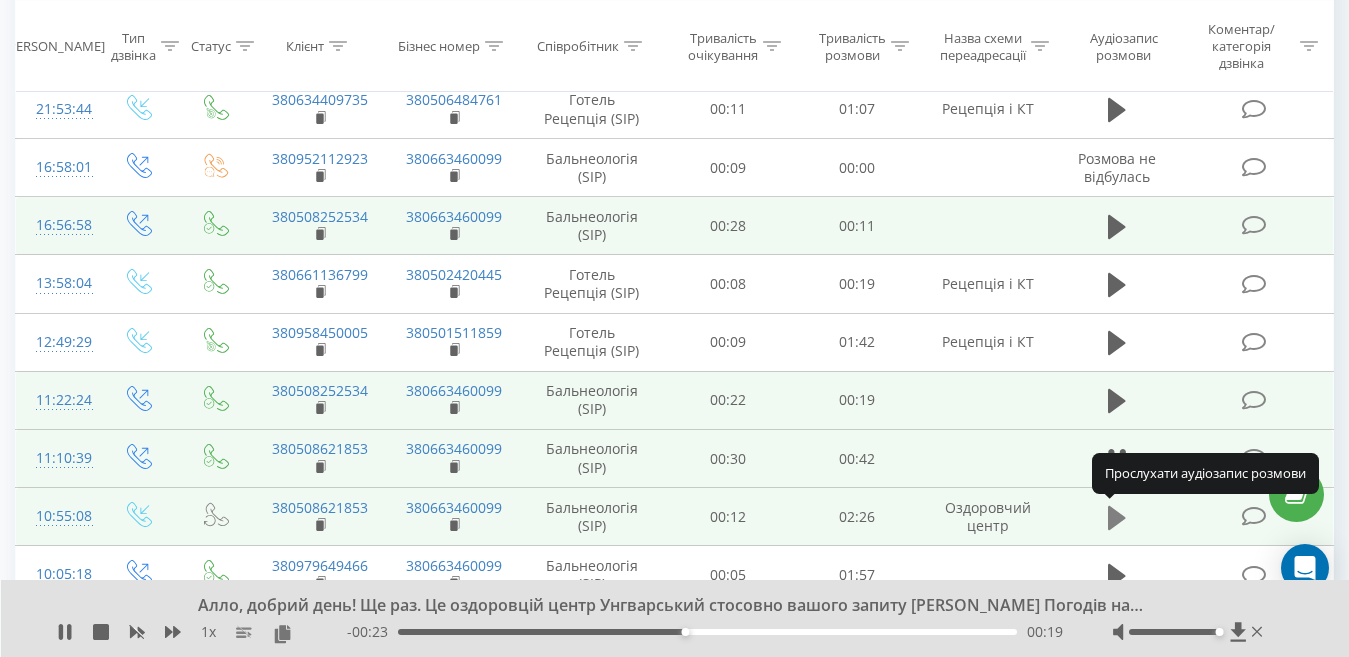 click 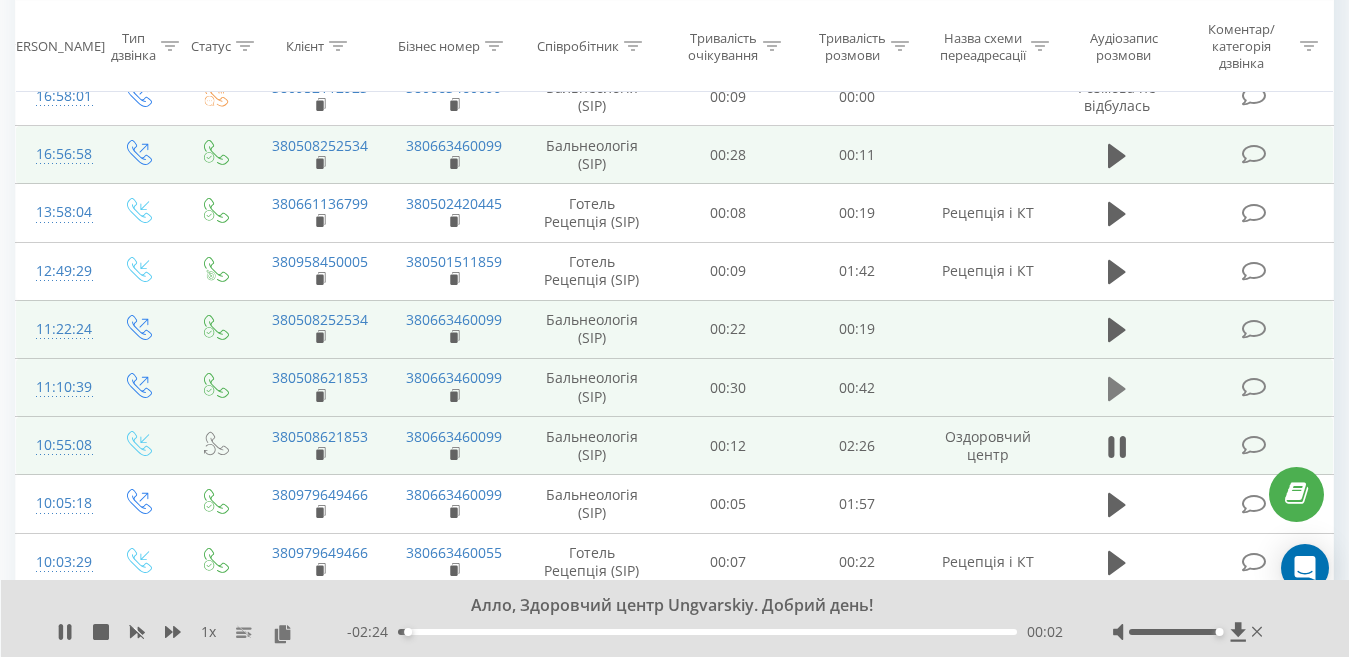 scroll, scrollTop: 1132, scrollLeft: 0, axis: vertical 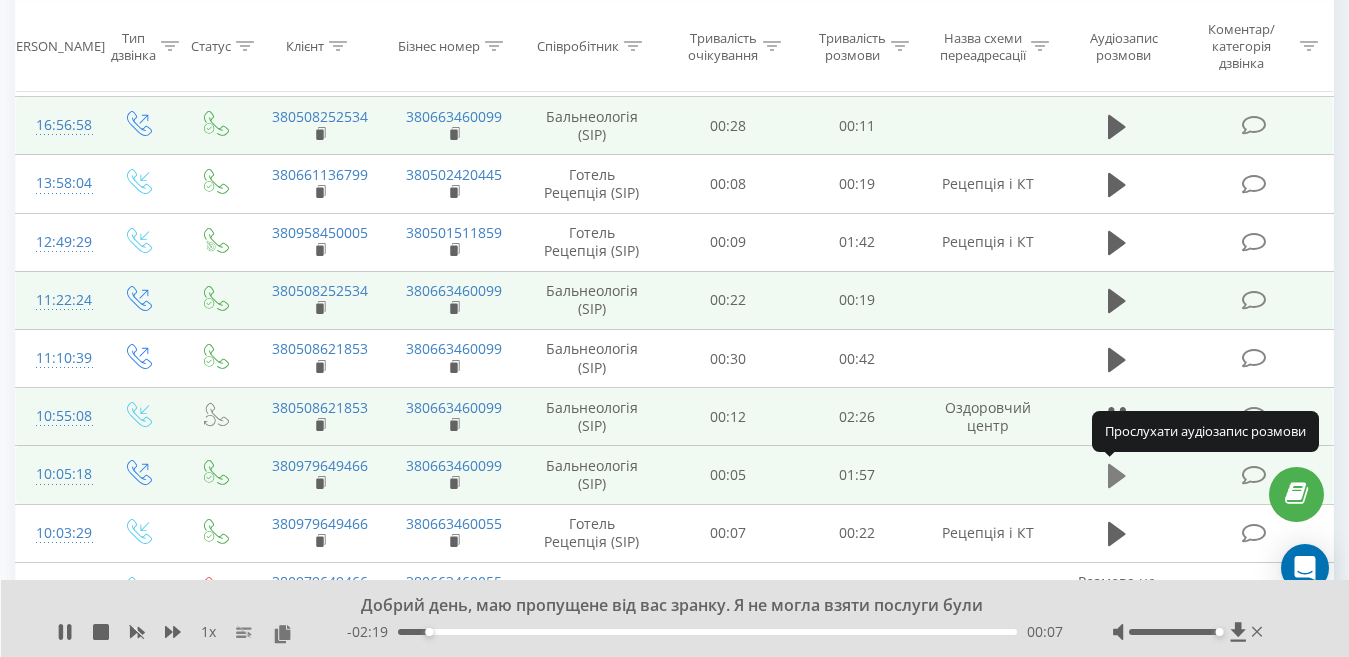 click 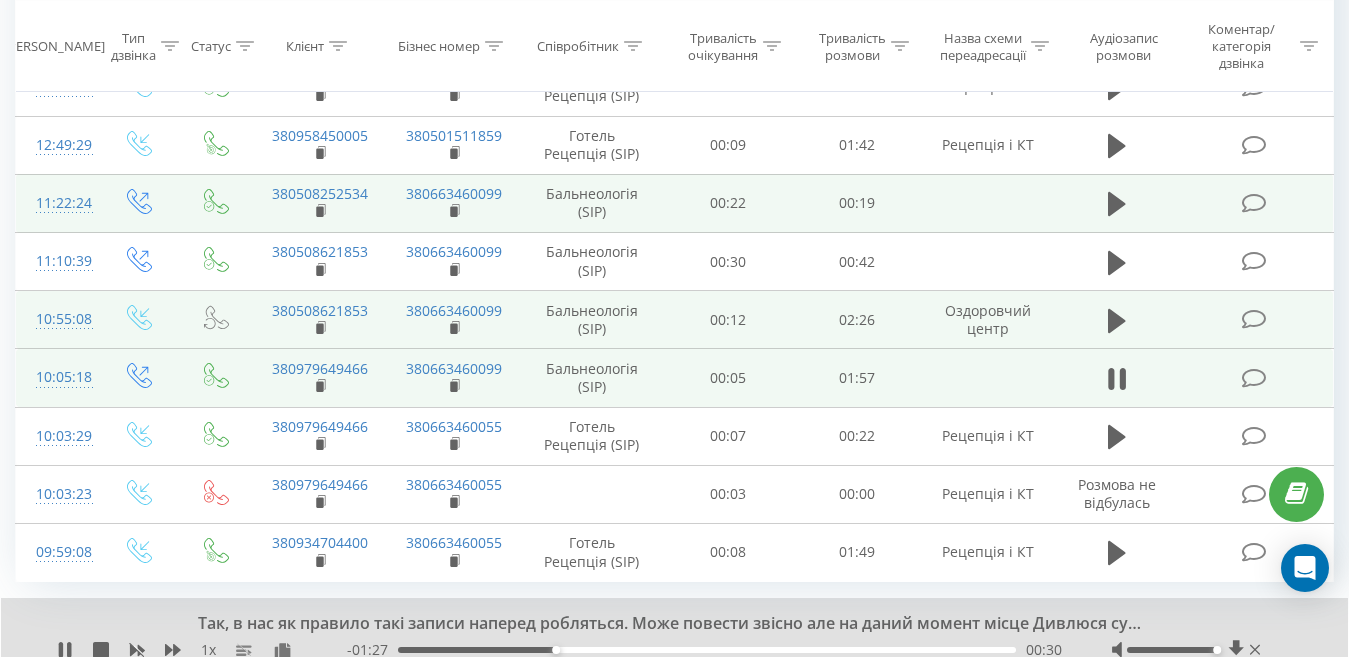 scroll, scrollTop: 1306, scrollLeft: 0, axis: vertical 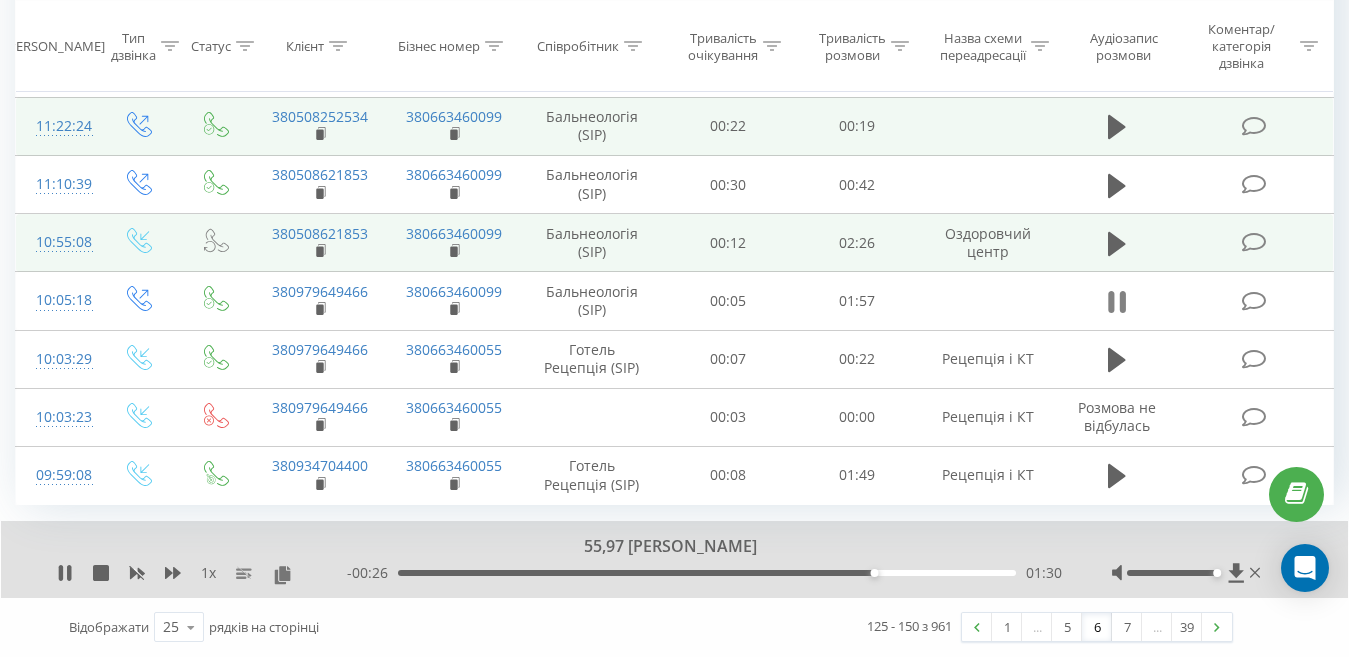 click 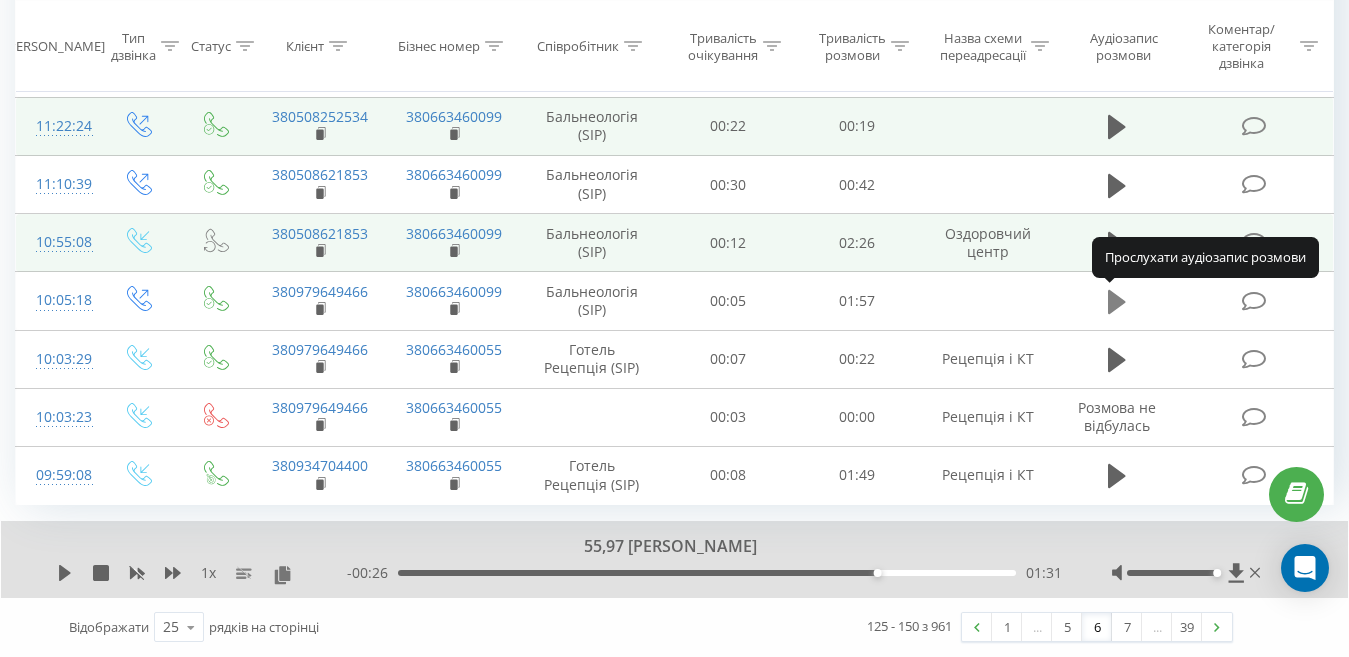 click 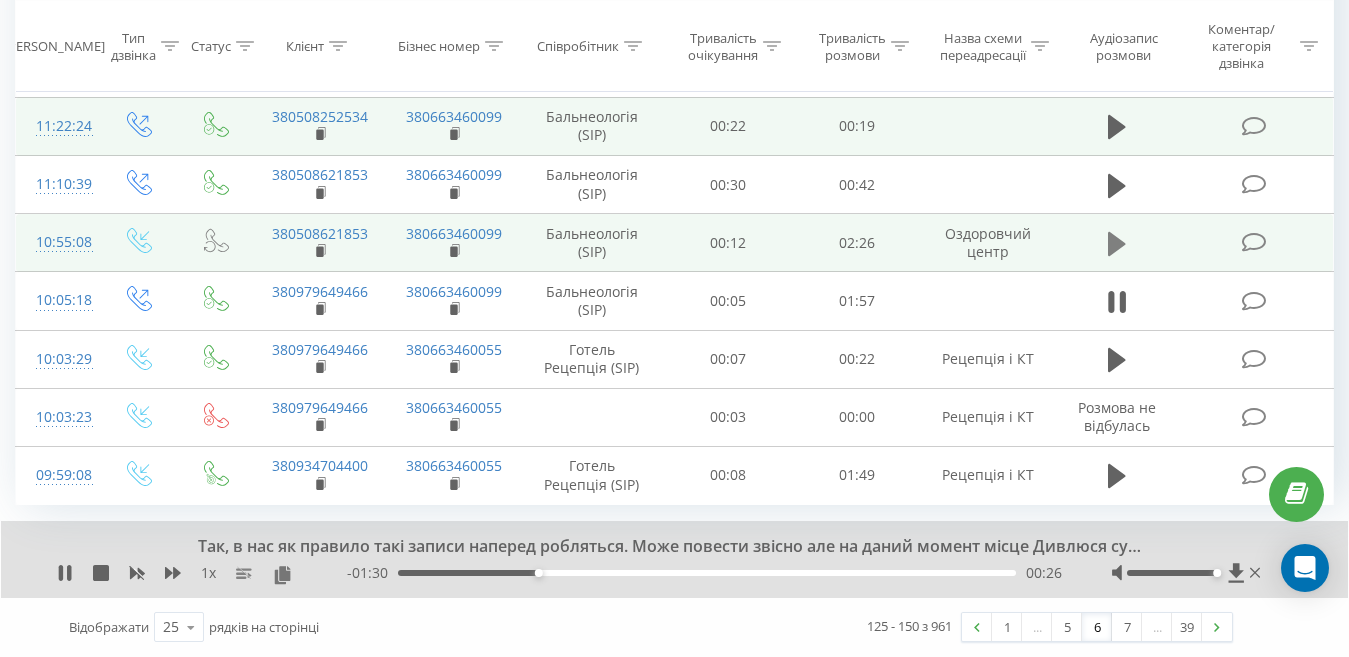 click 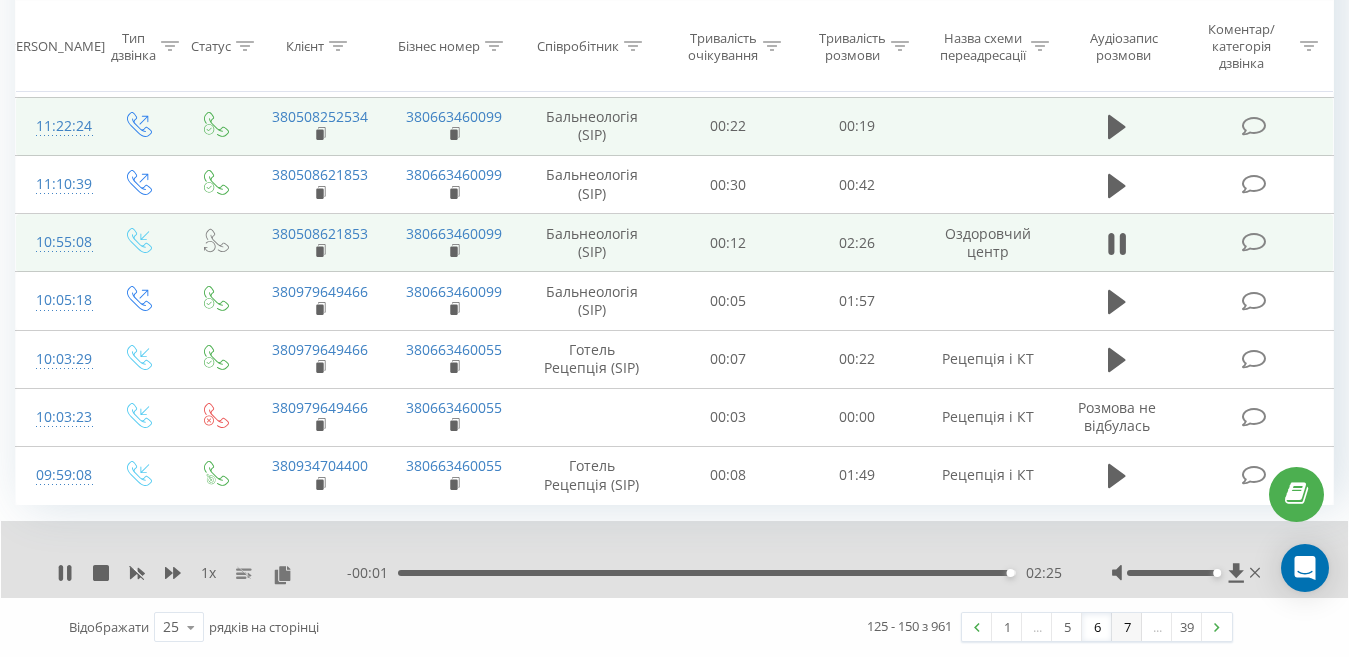 click on "7" at bounding box center [1127, 627] 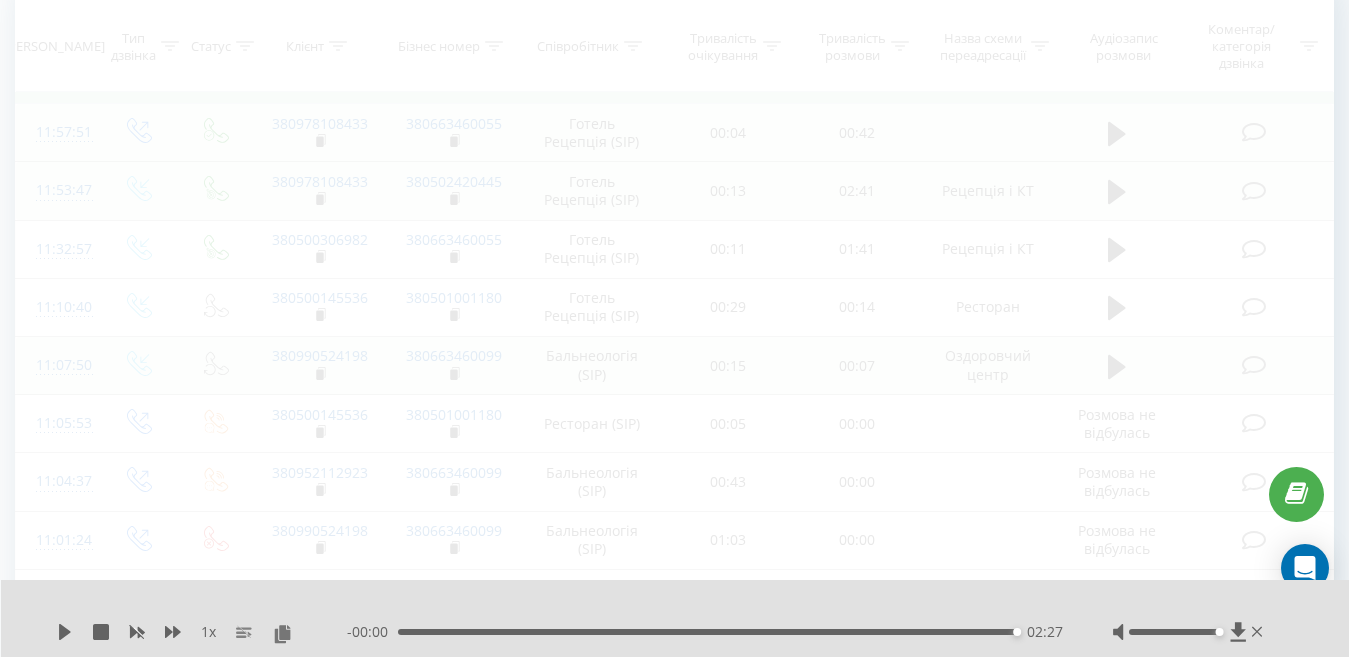 scroll, scrollTop: 132, scrollLeft: 0, axis: vertical 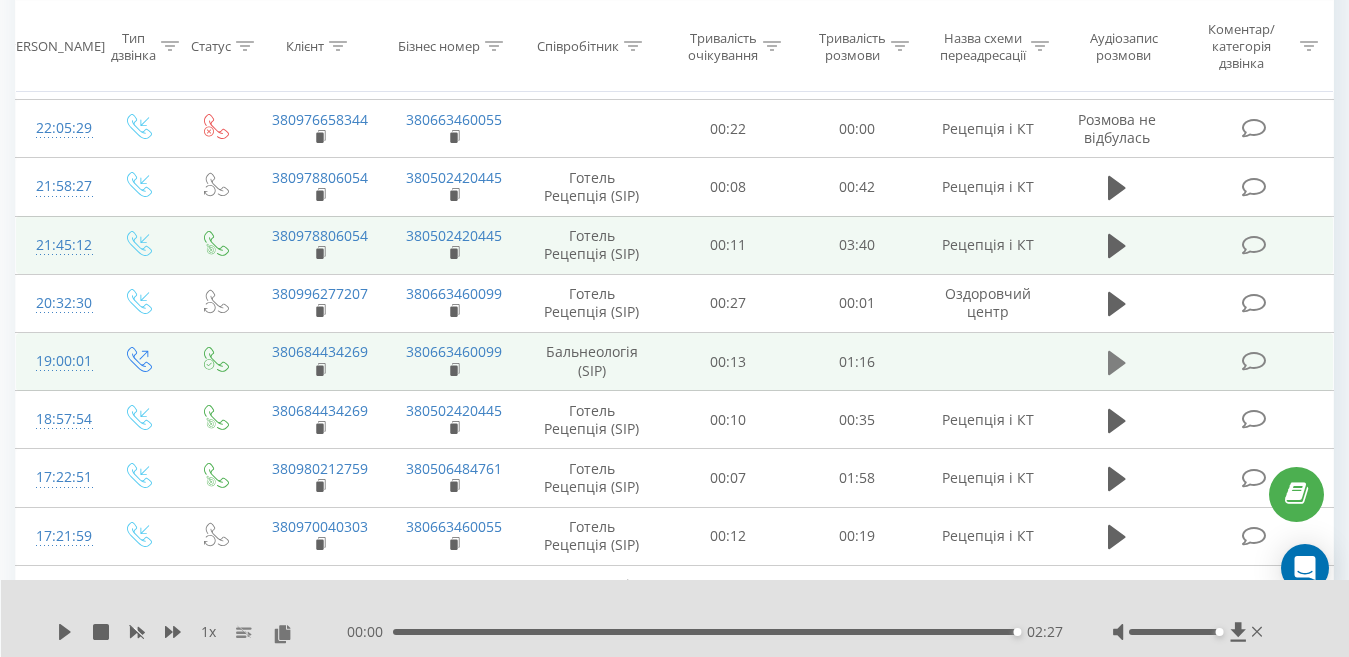 click 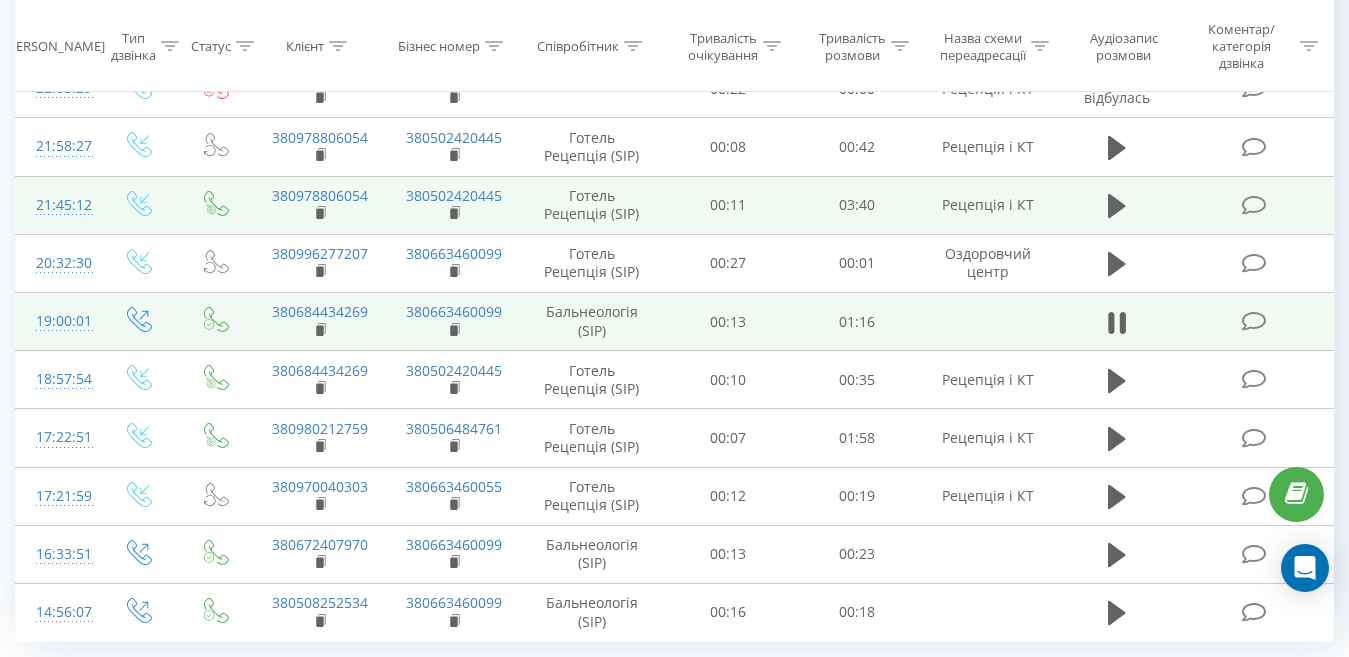 scroll, scrollTop: 1229, scrollLeft: 0, axis: vertical 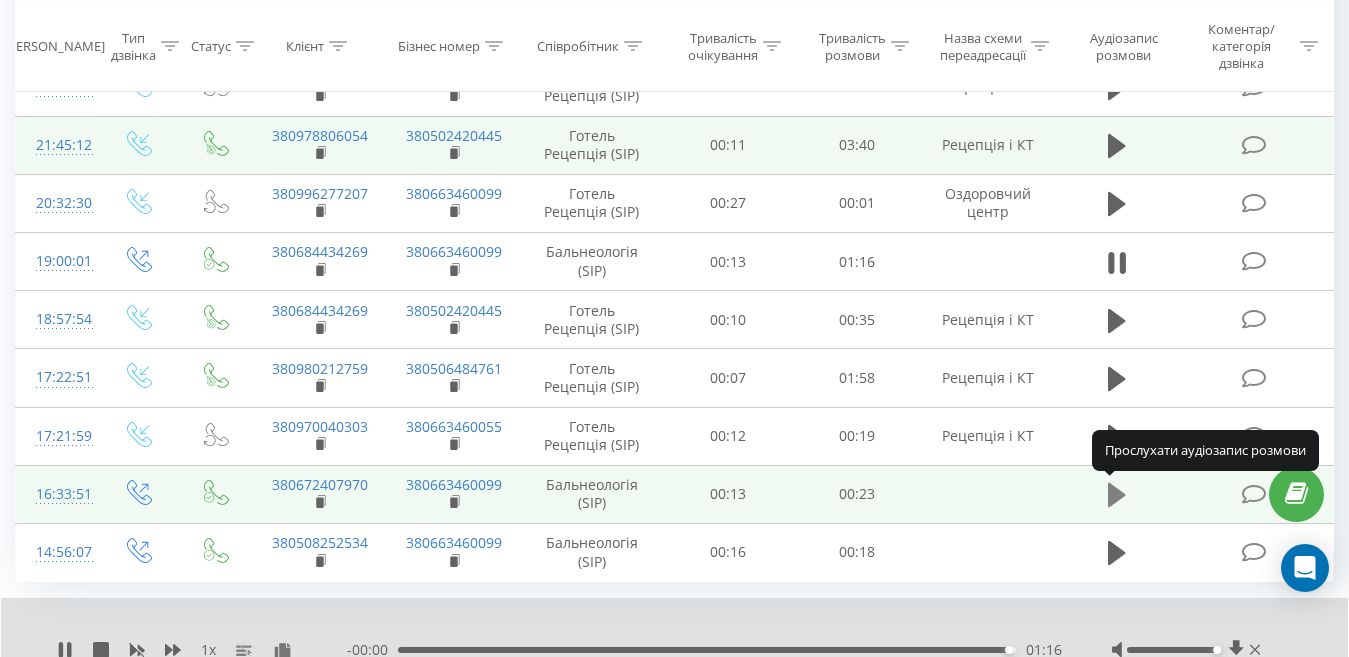 click 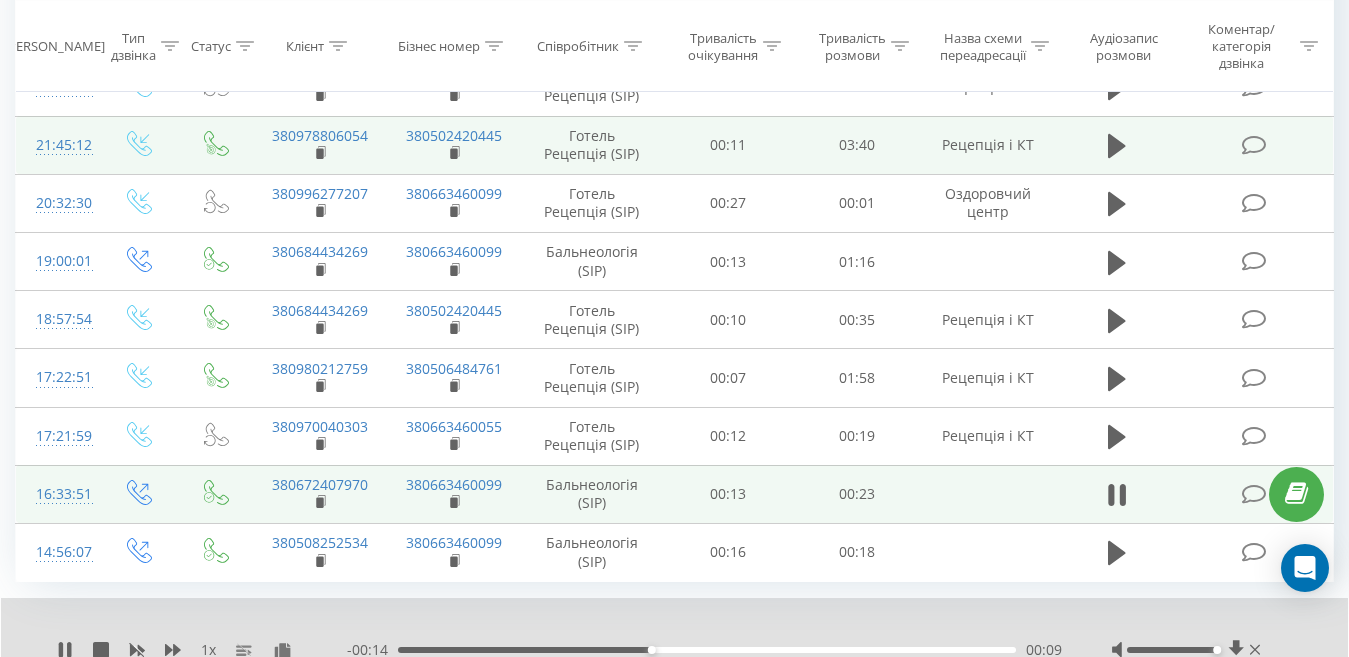 scroll, scrollTop: 1306, scrollLeft: 0, axis: vertical 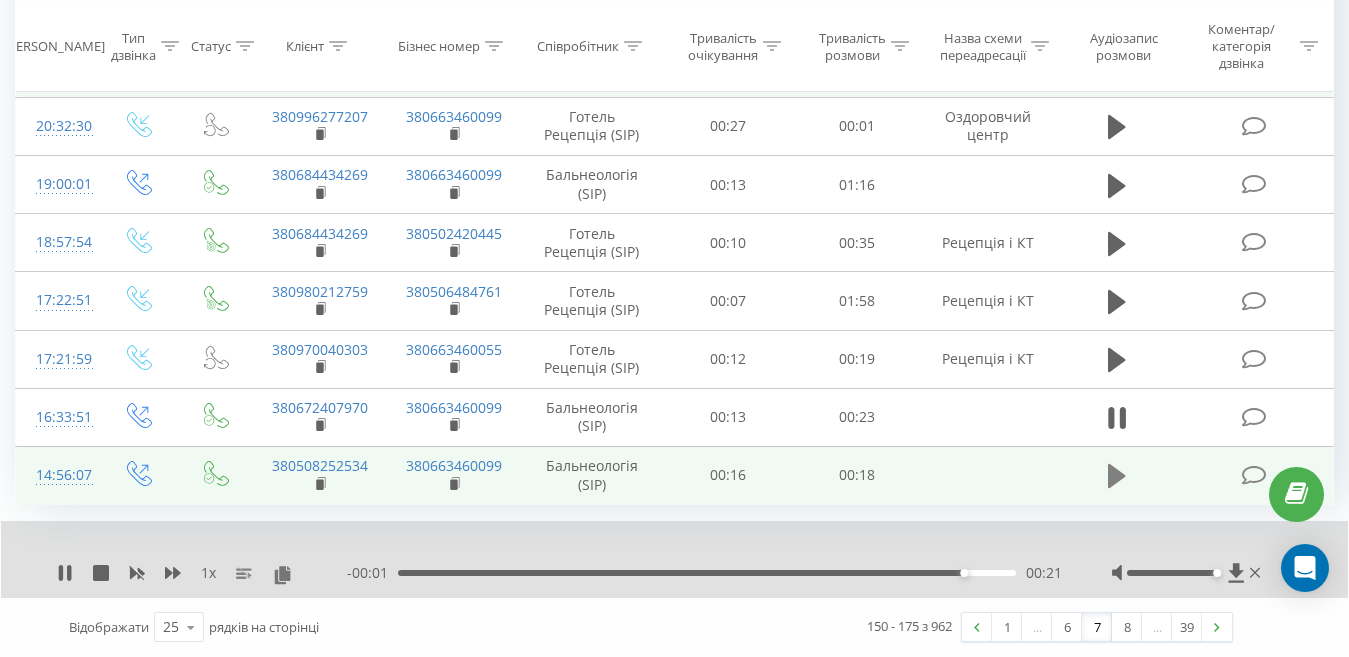 click 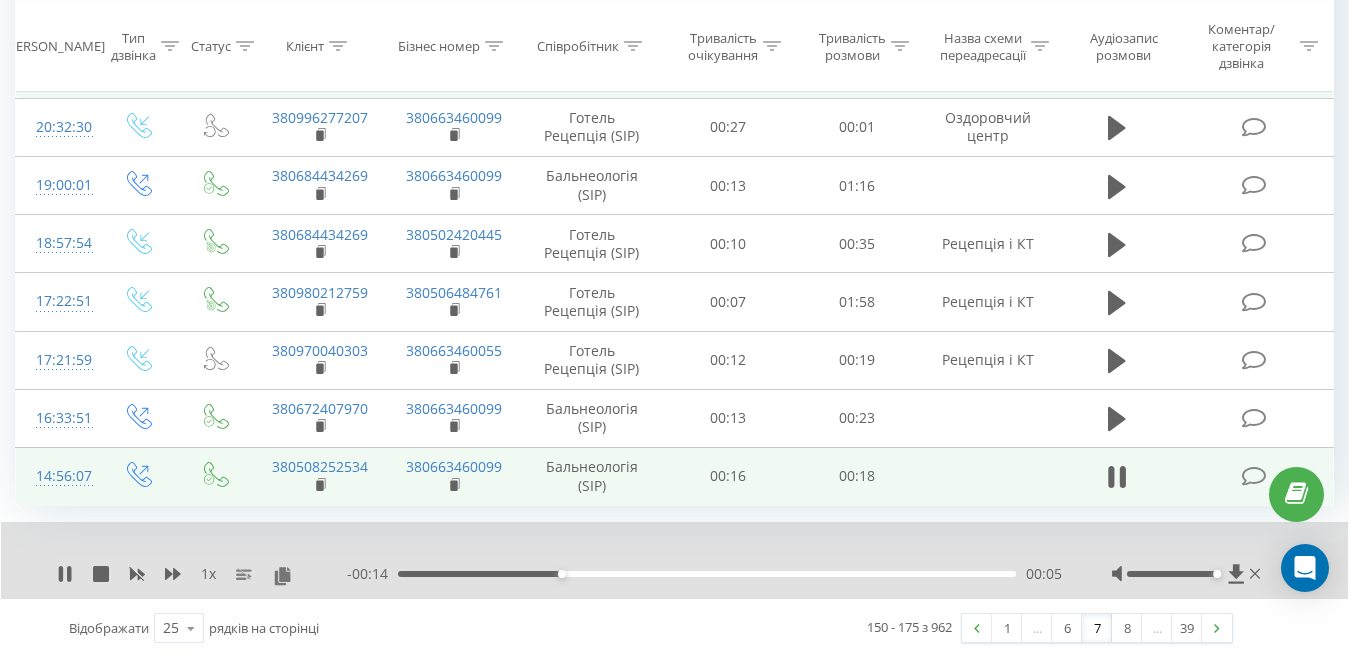 scroll, scrollTop: 1306, scrollLeft: 0, axis: vertical 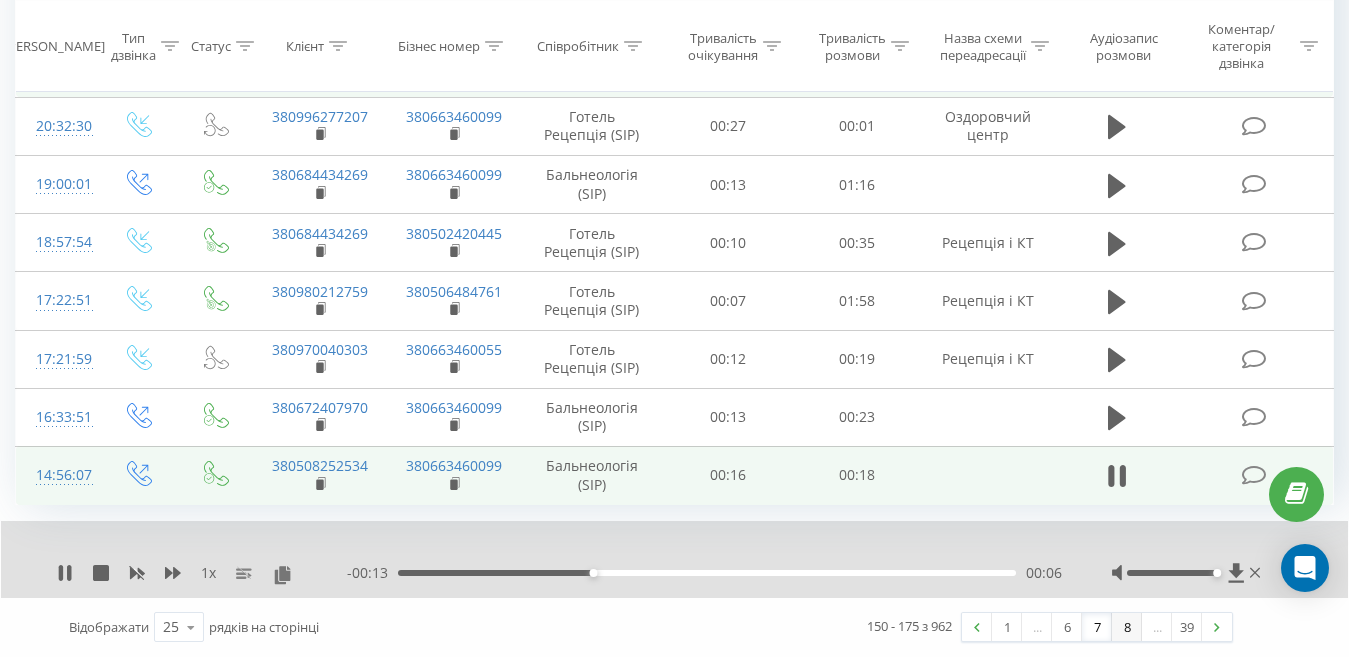 click on "8" at bounding box center (1127, 627) 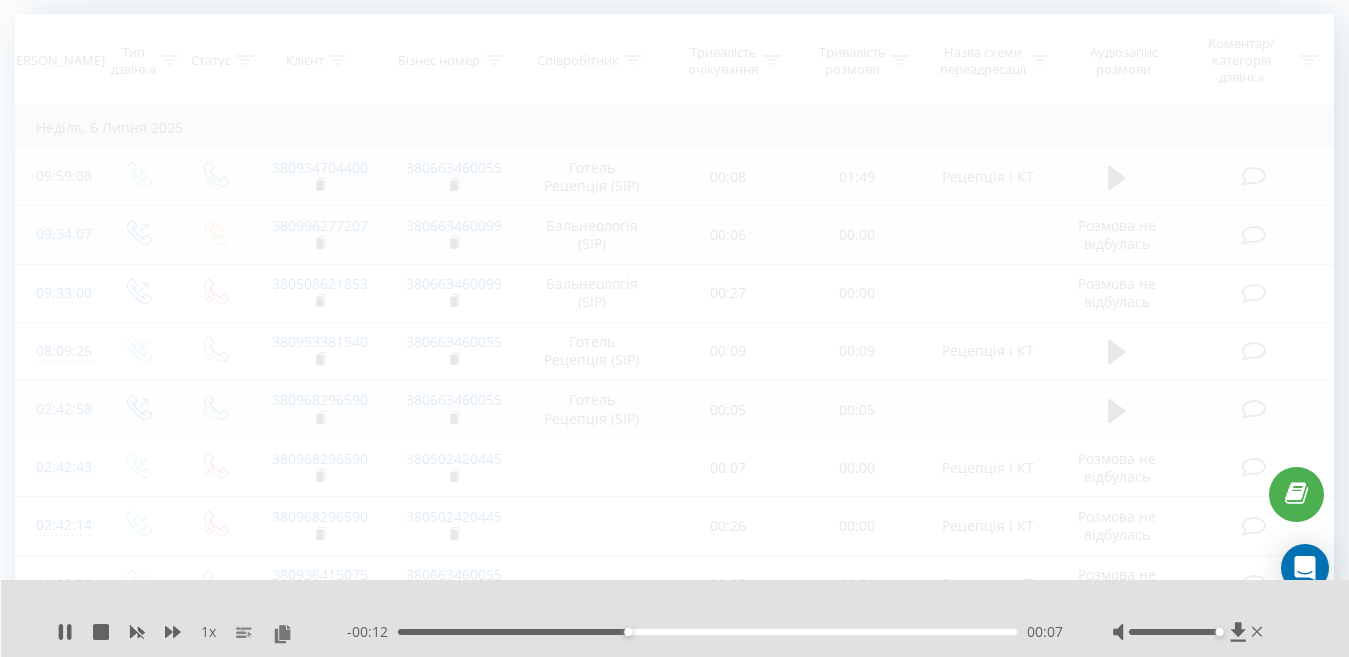 scroll, scrollTop: 132, scrollLeft: 0, axis: vertical 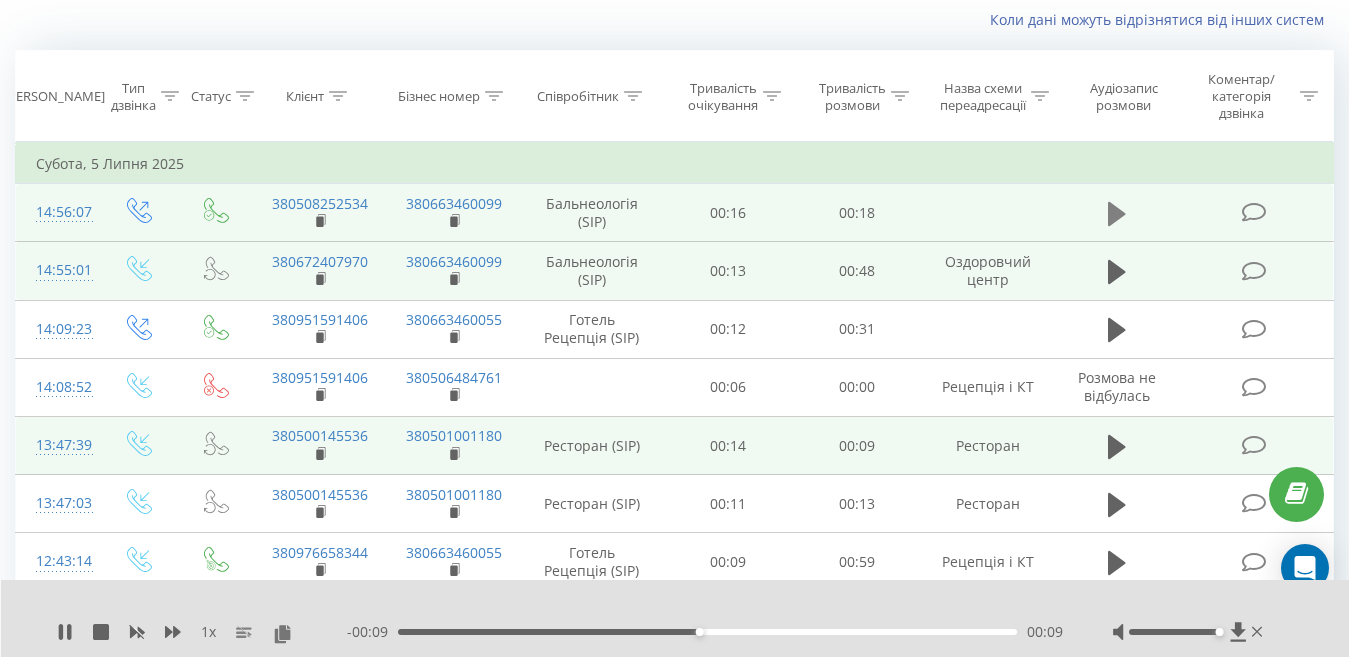click 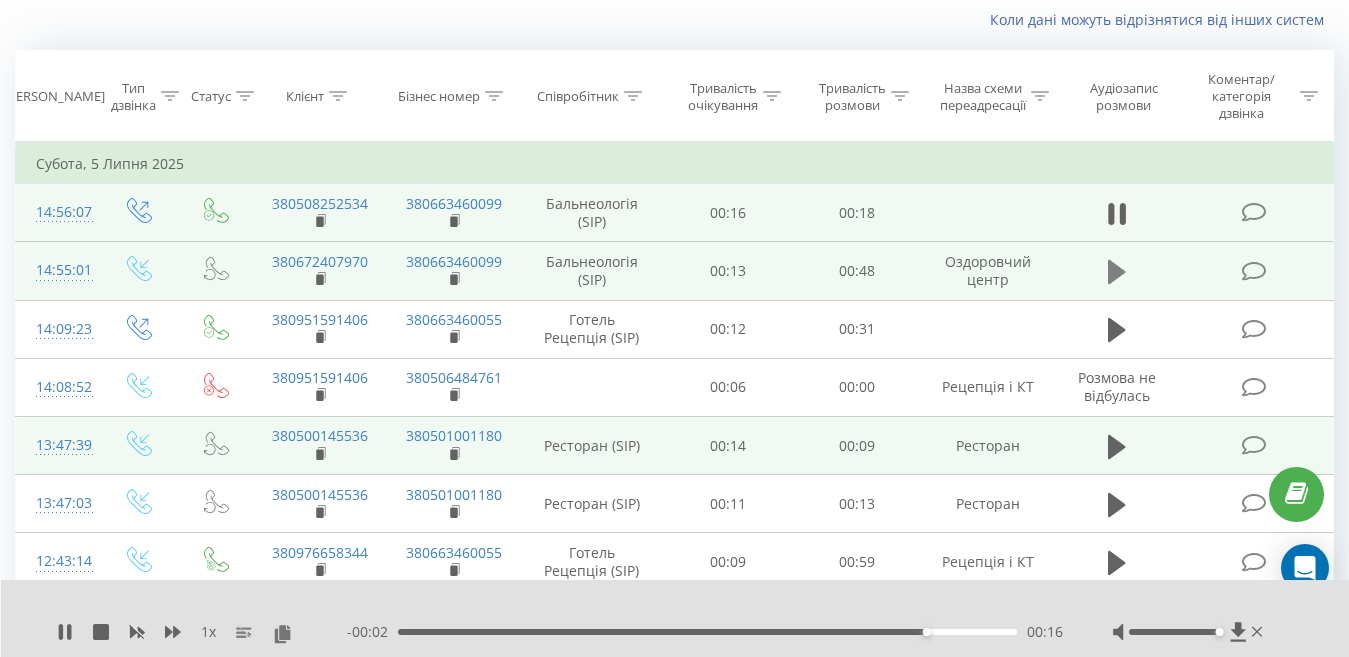 click 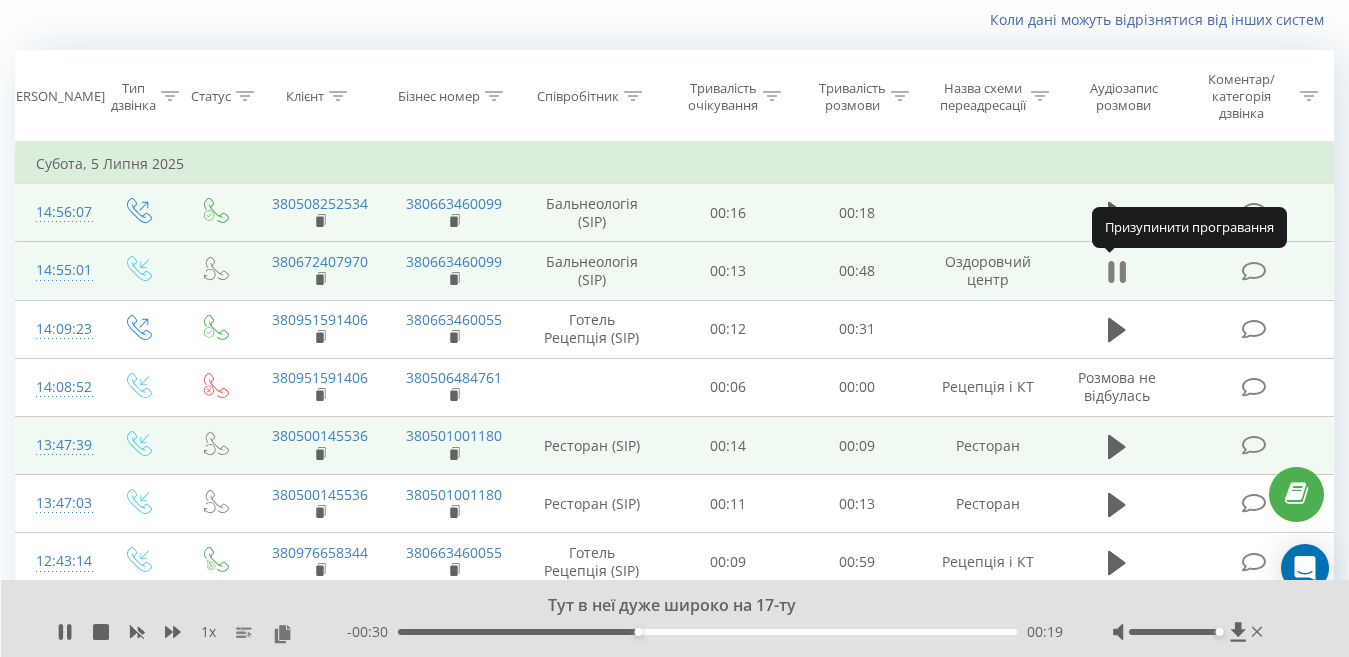click 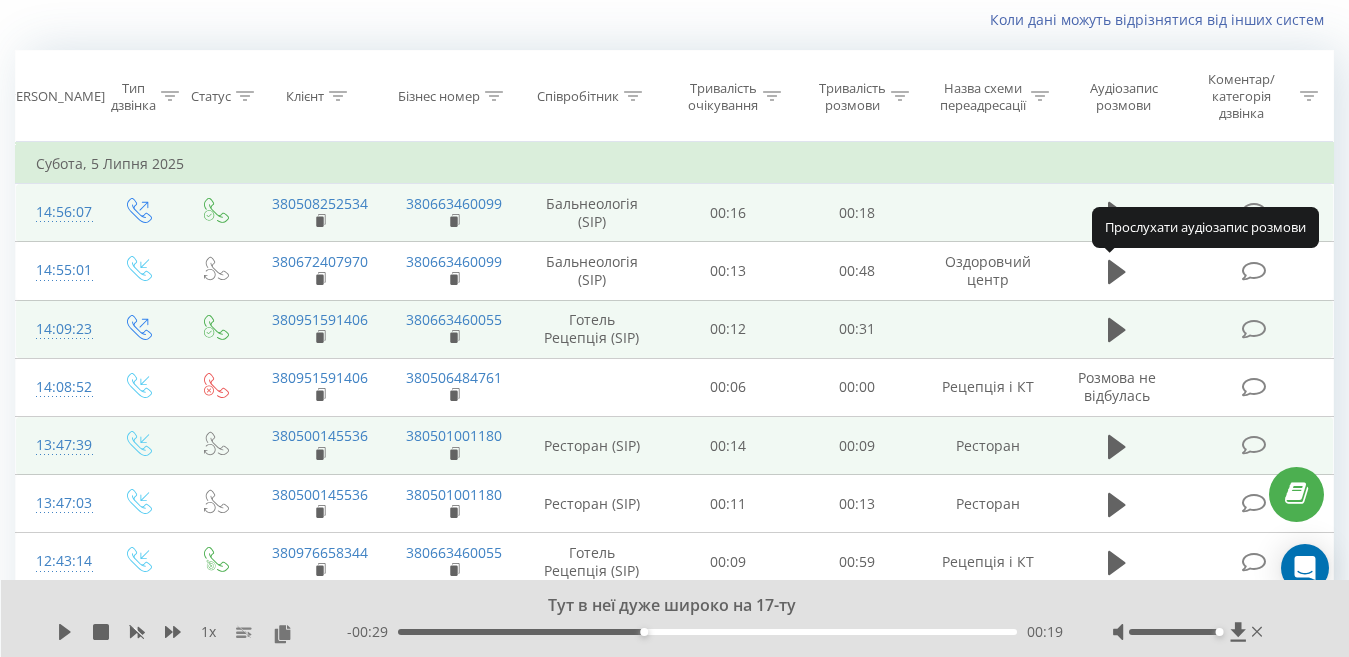 drag, startPoint x: 1106, startPoint y: 271, endPoint x: 1121, endPoint y: 300, distance: 32.649654 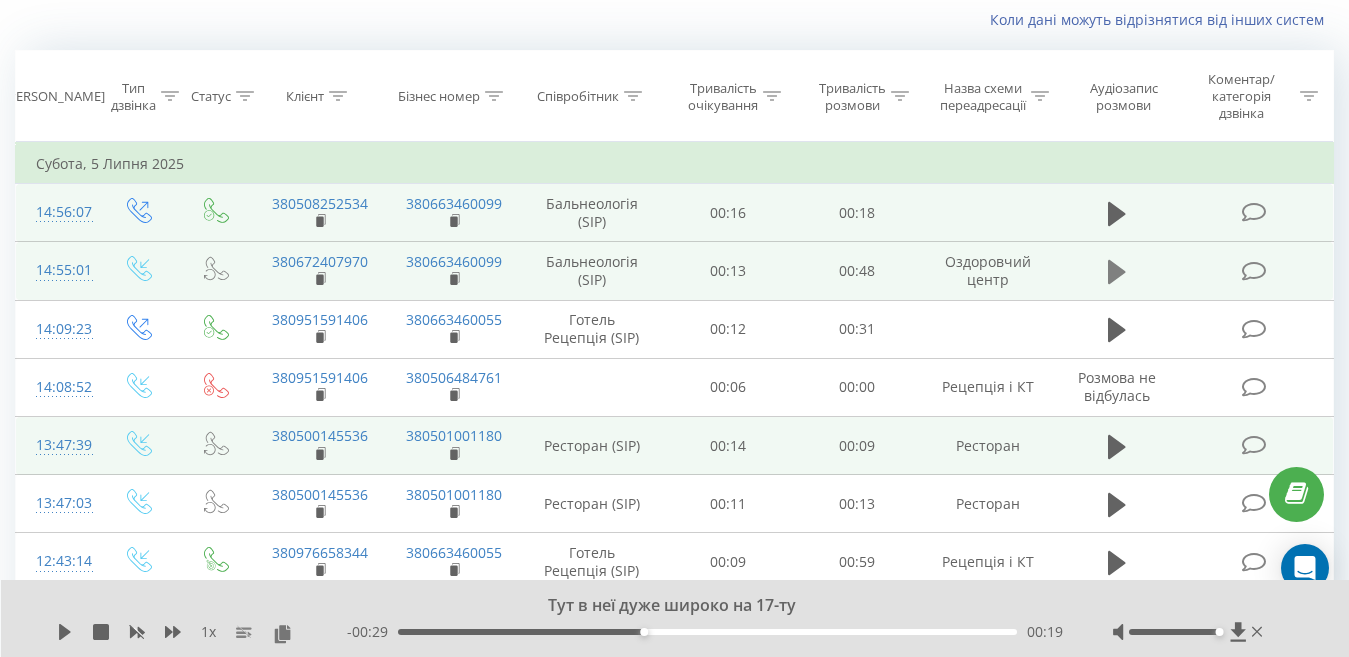 click 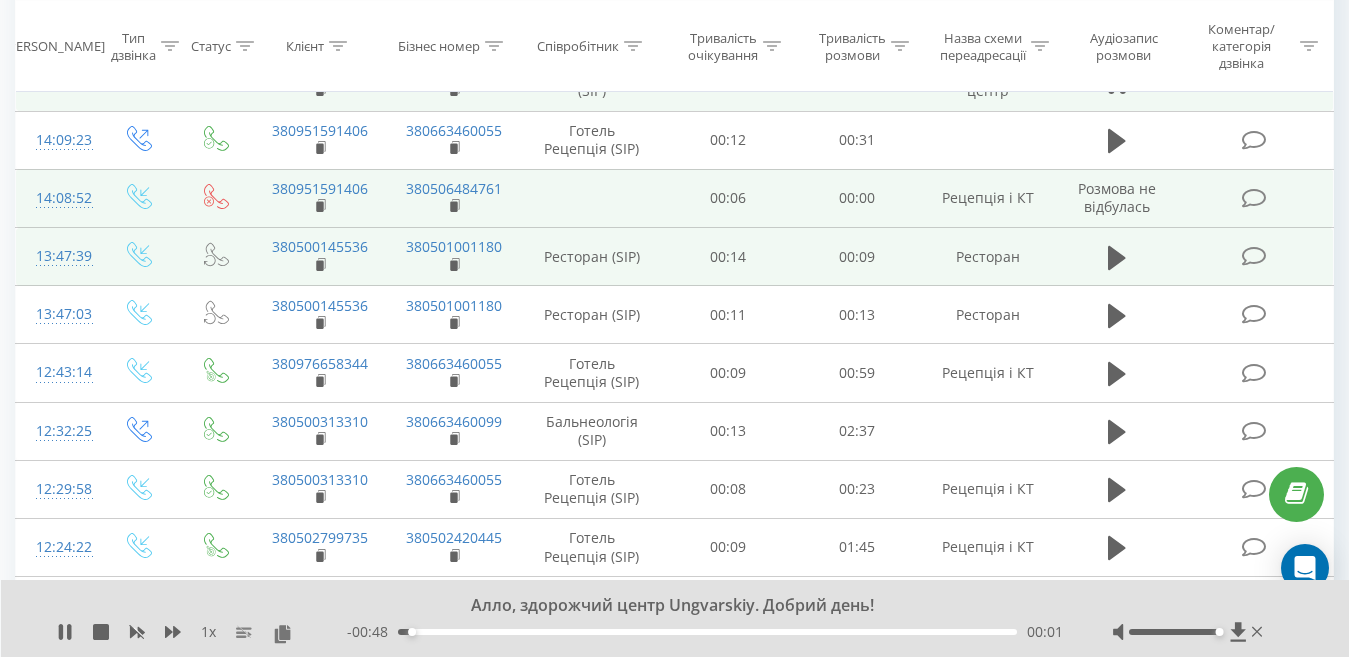 scroll, scrollTop: 432, scrollLeft: 0, axis: vertical 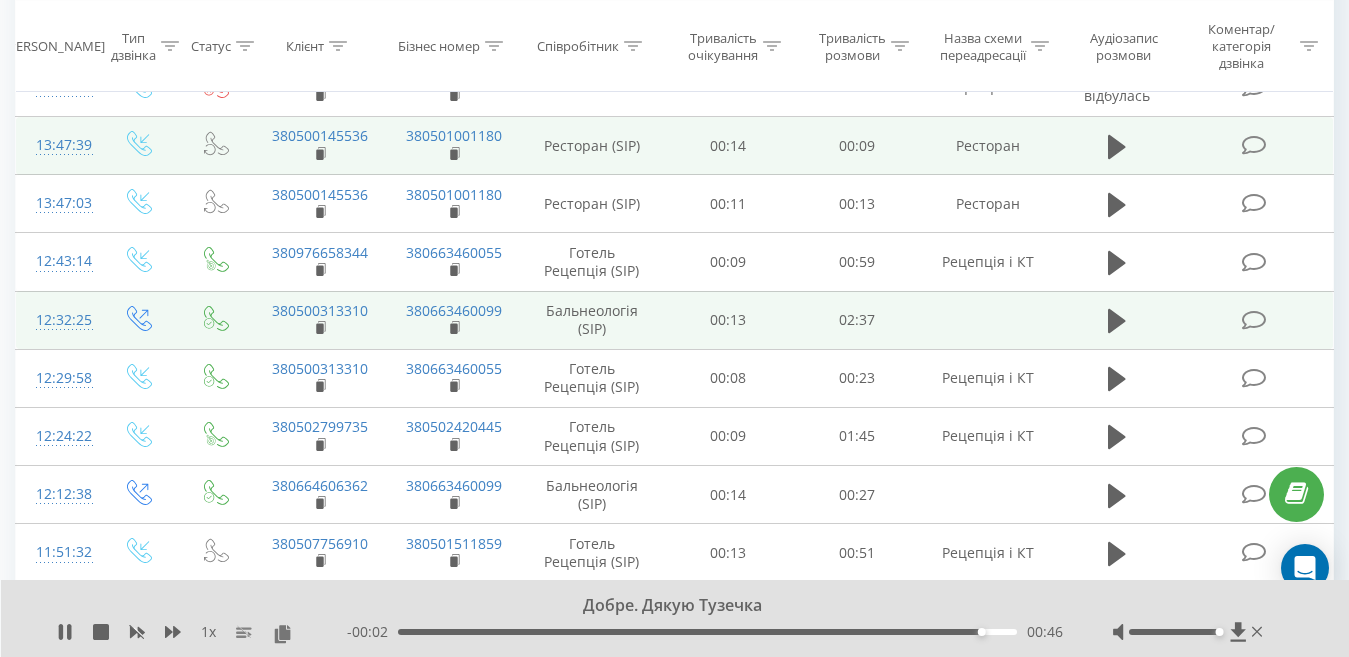 click at bounding box center [1117, 320] 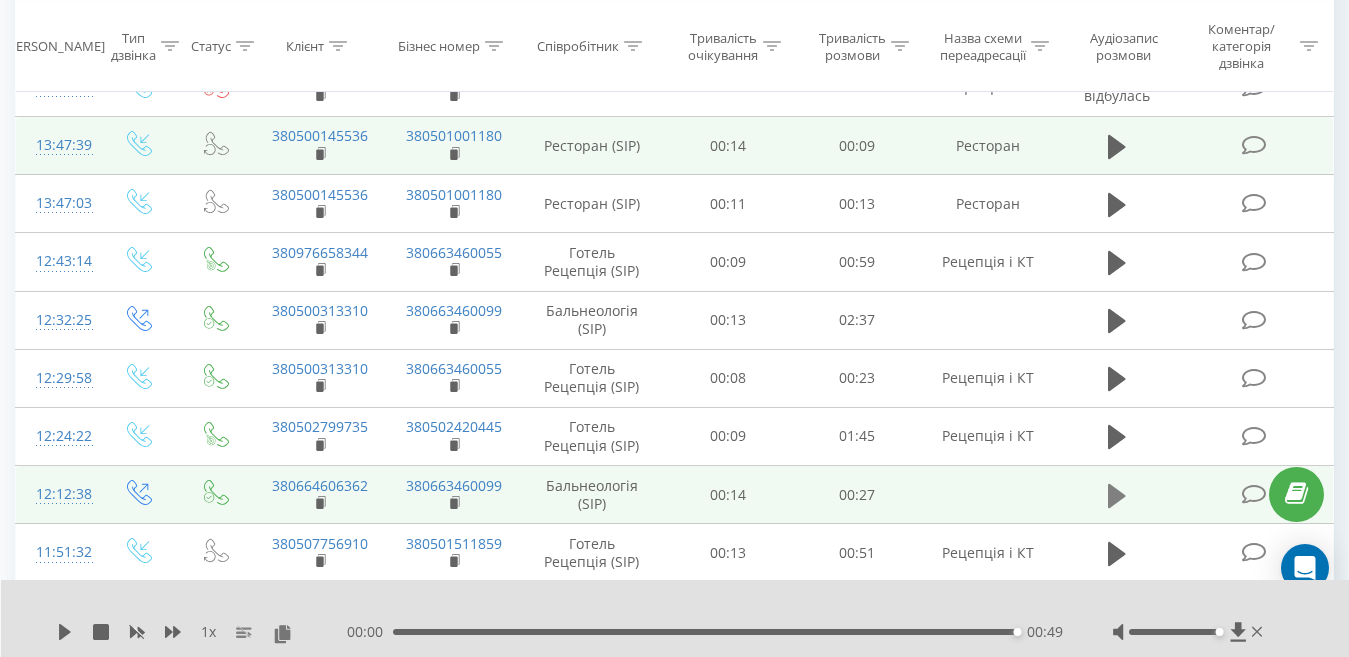 click 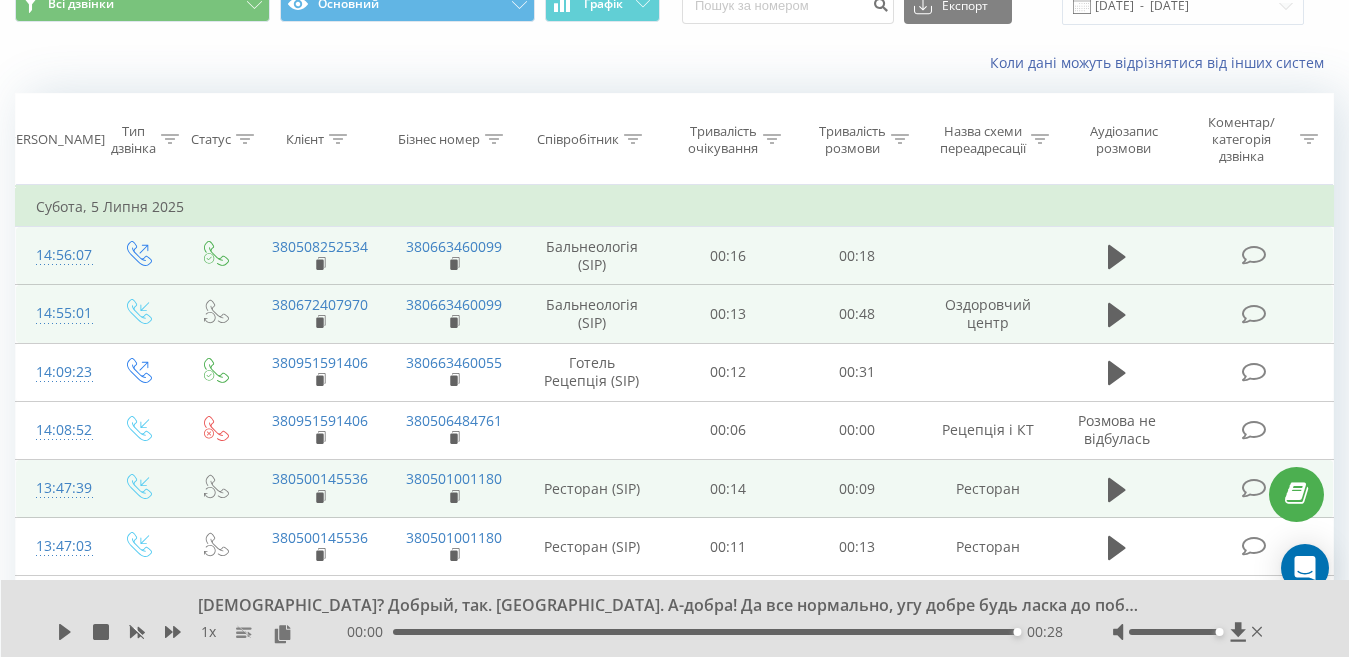 scroll, scrollTop: 189, scrollLeft: 0, axis: vertical 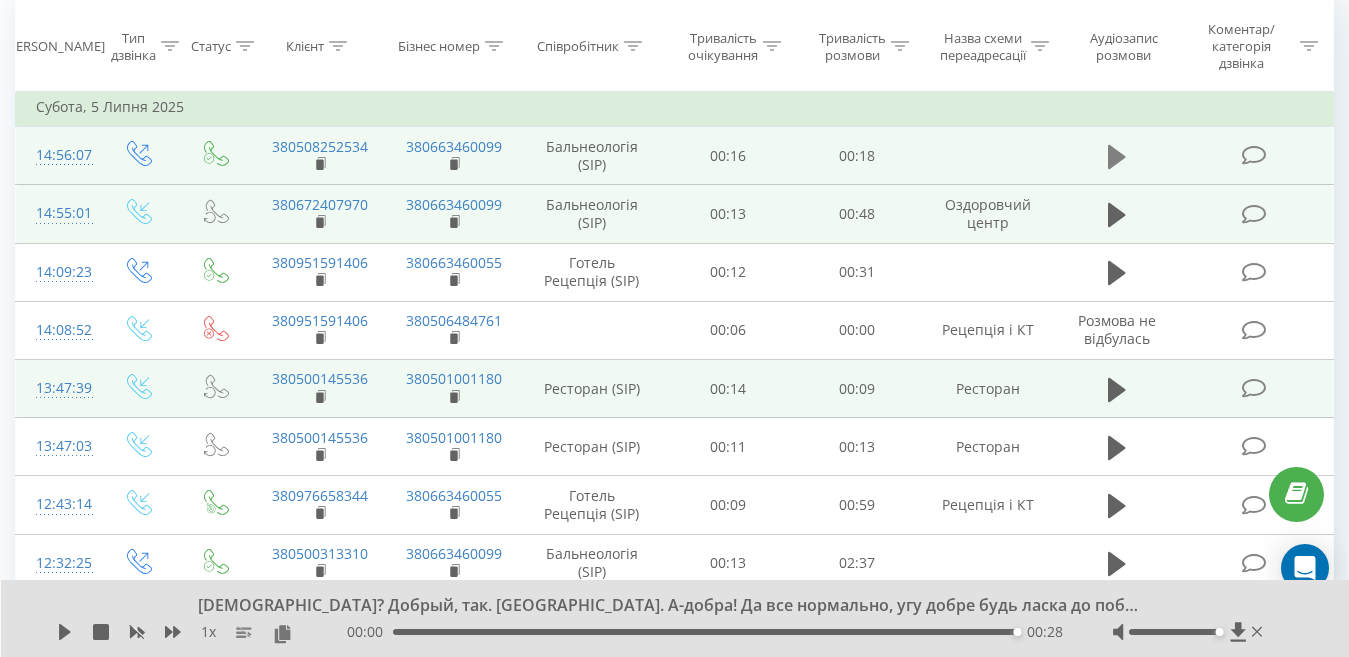 click 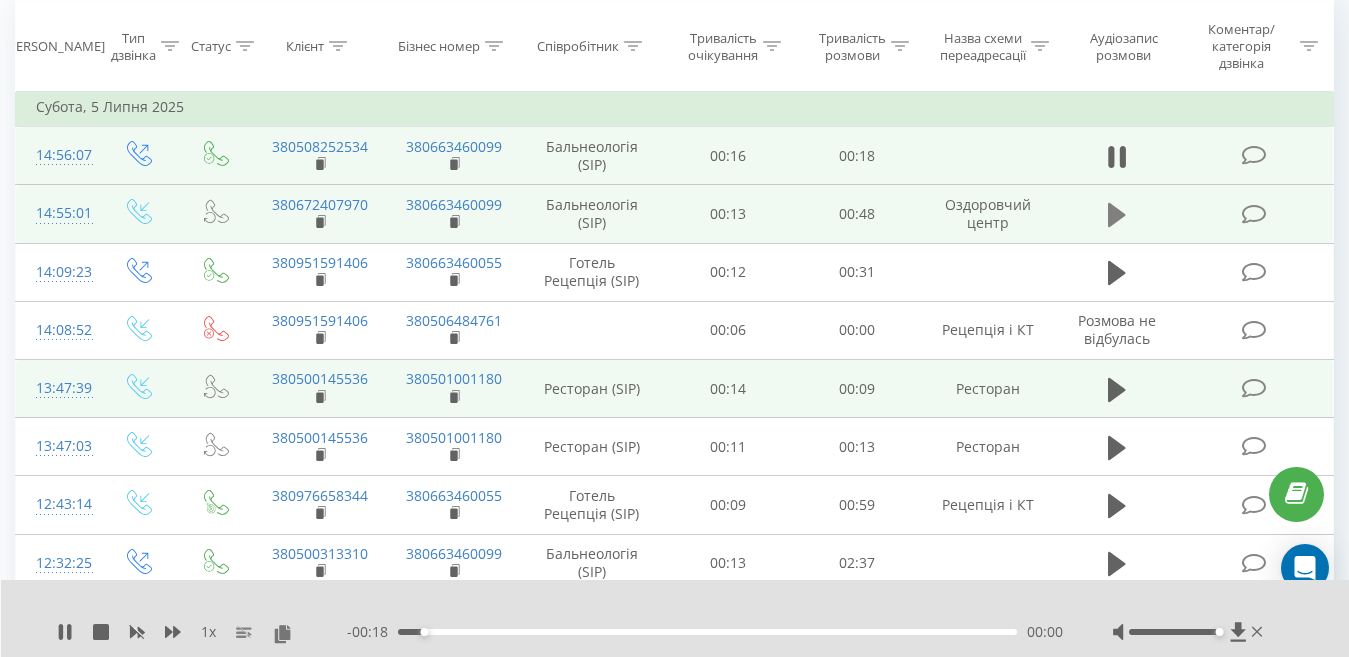 click 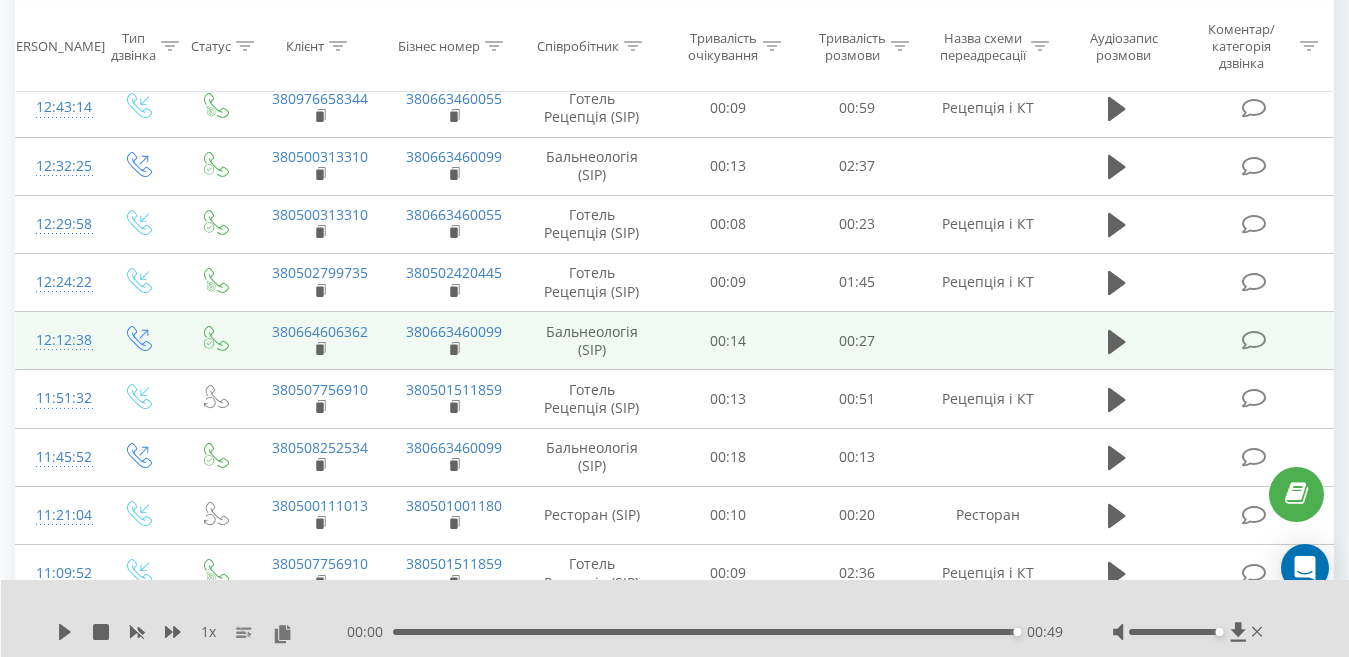 scroll, scrollTop: 589, scrollLeft: 0, axis: vertical 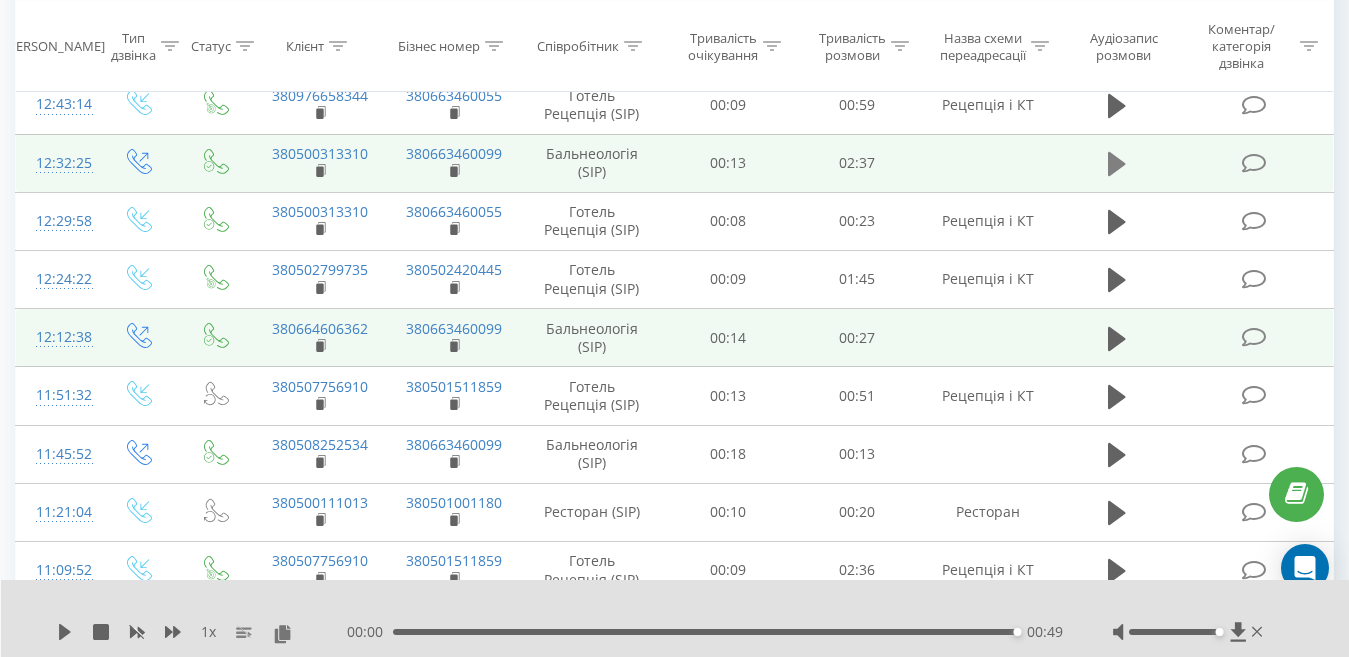 click at bounding box center [1117, 164] 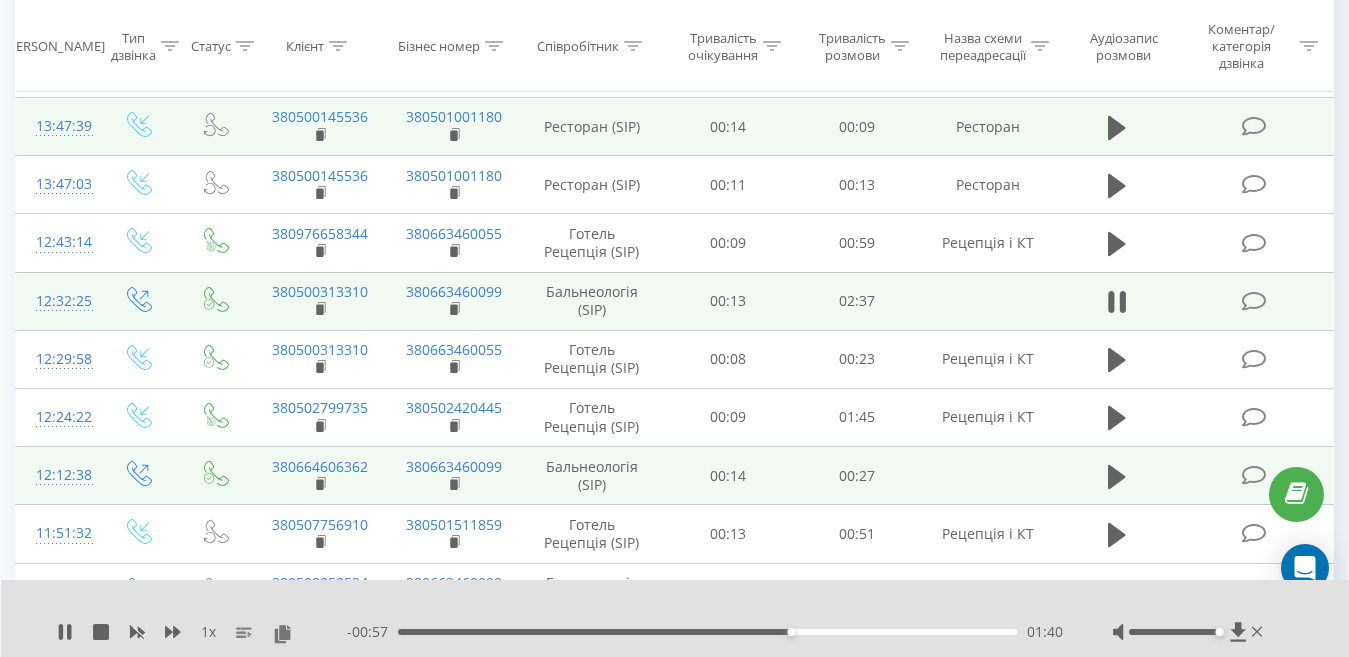scroll, scrollTop: 489, scrollLeft: 0, axis: vertical 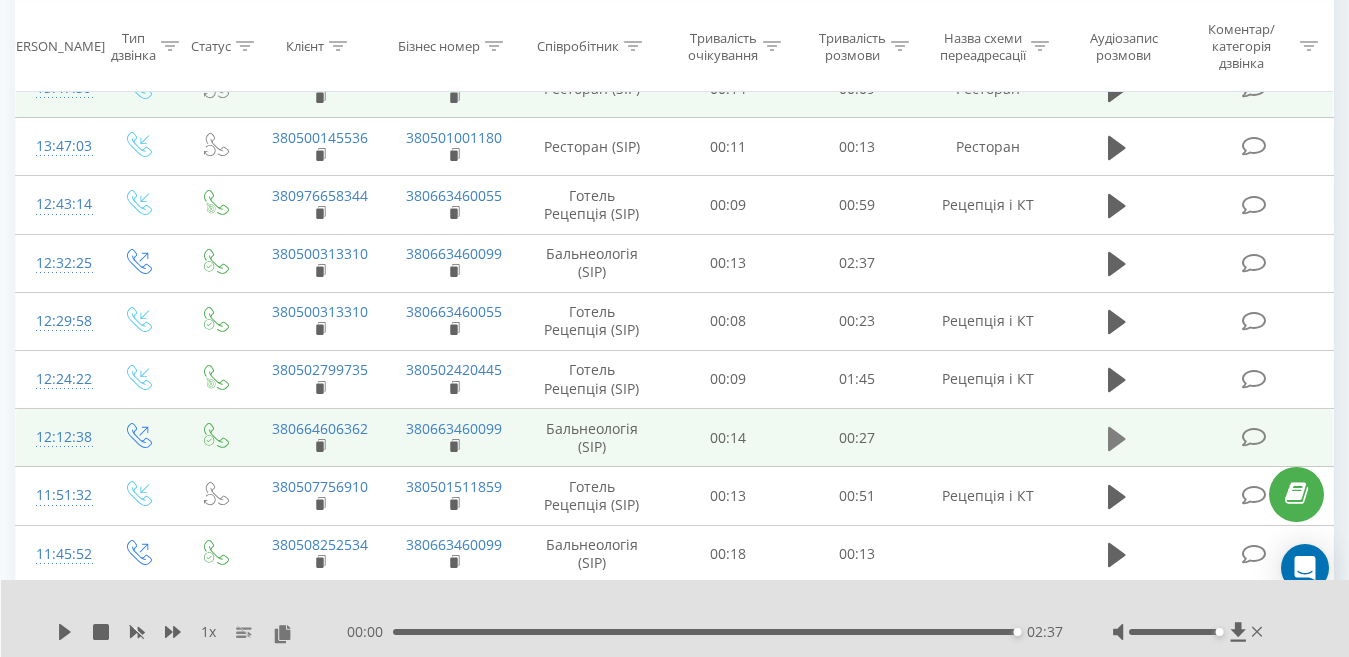 click 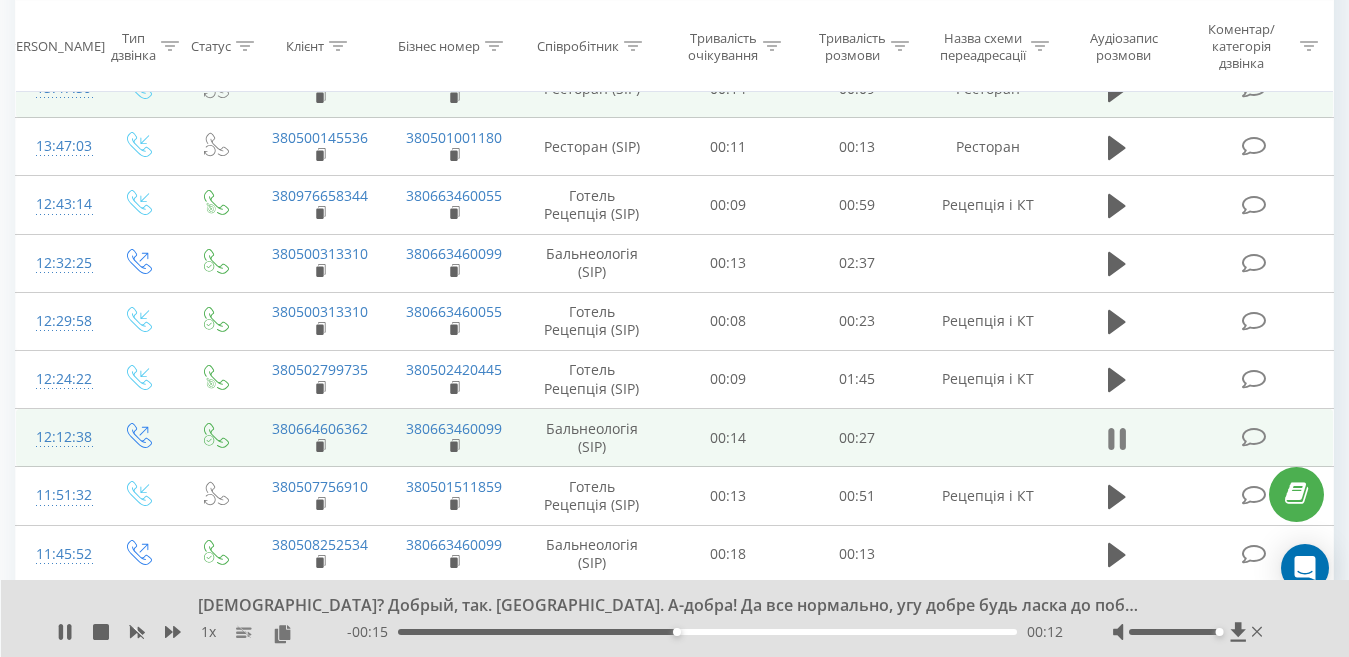 scroll, scrollTop: 589, scrollLeft: 0, axis: vertical 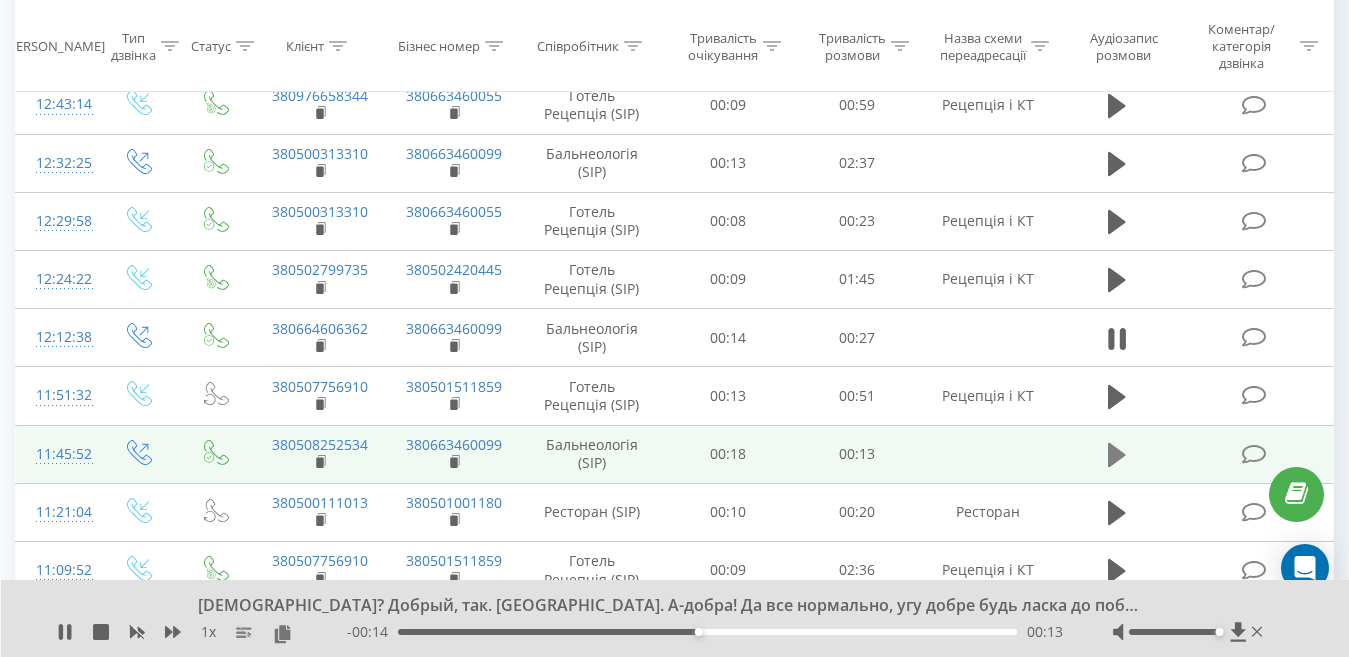 click 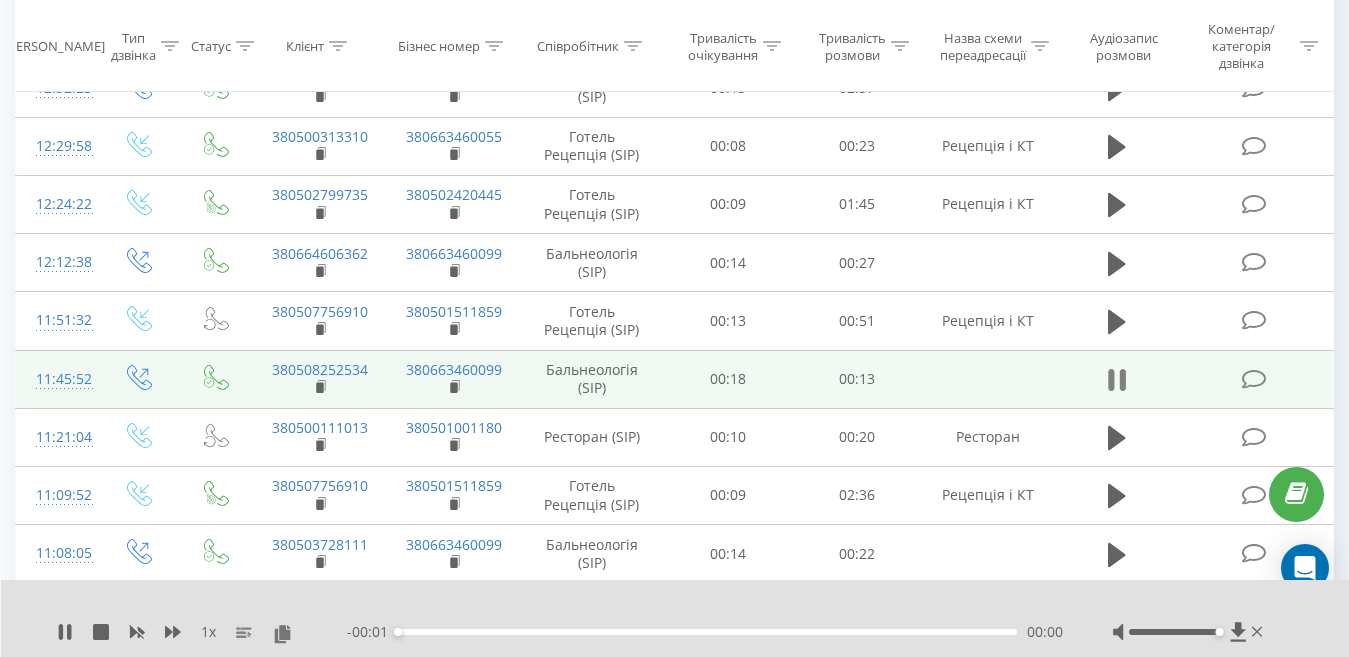 scroll, scrollTop: 689, scrollLeft: 0, axis: vertical 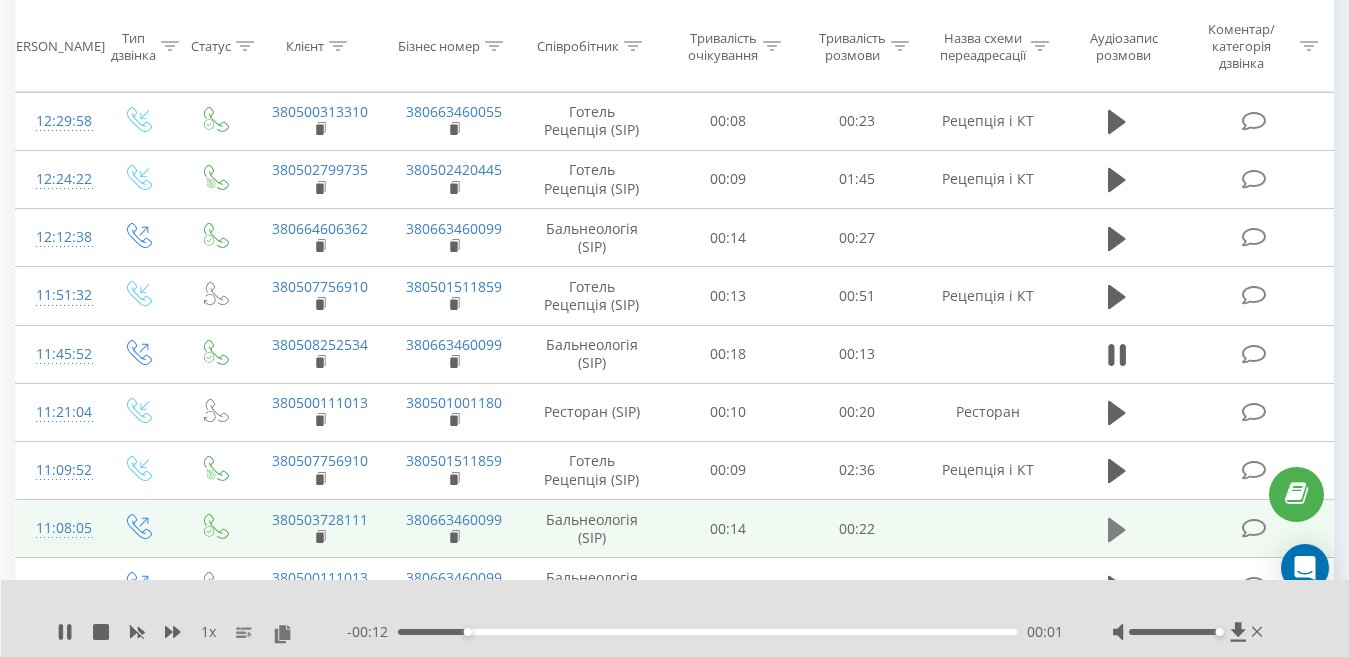 click 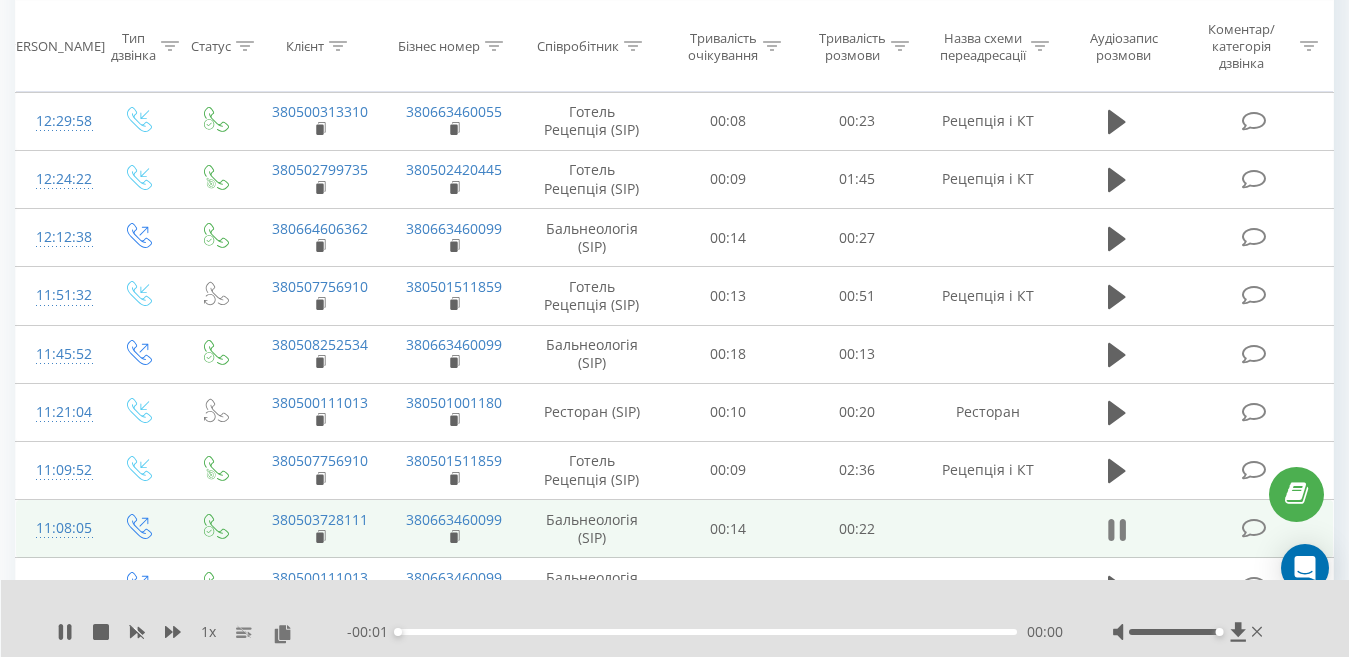 scroll, scrollTop: 789, scrollLeft: 0, axis: vertical 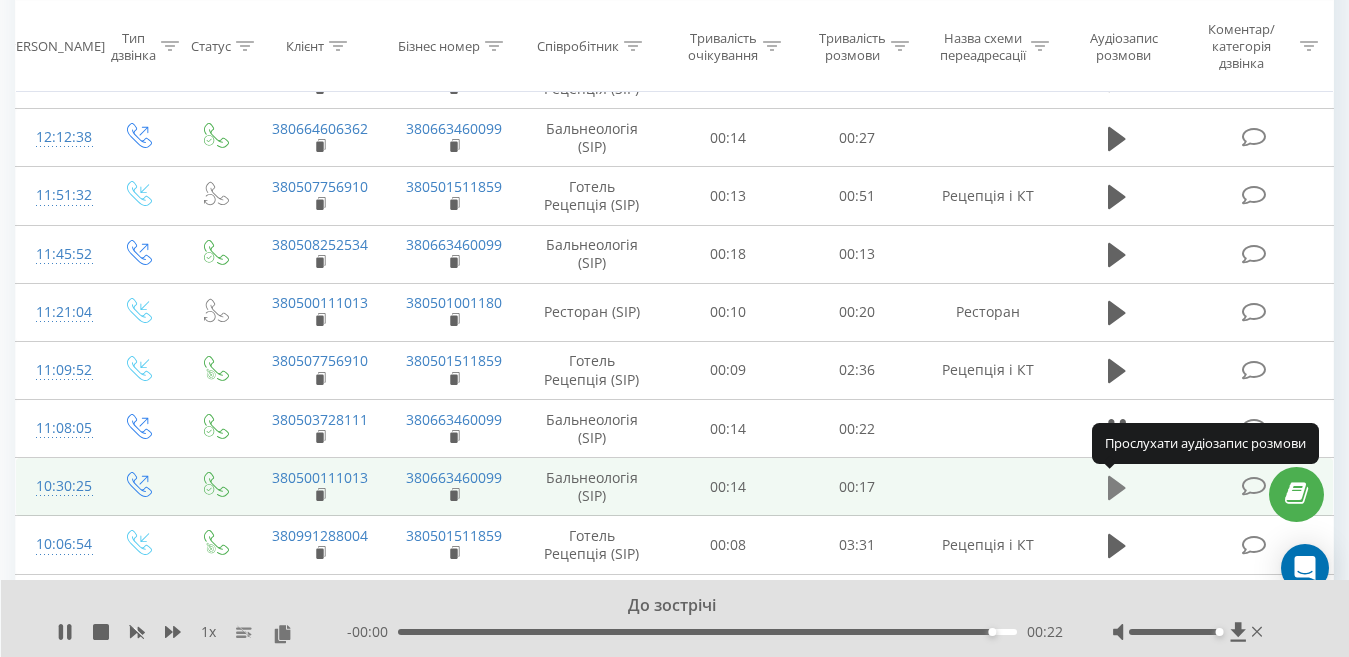 click 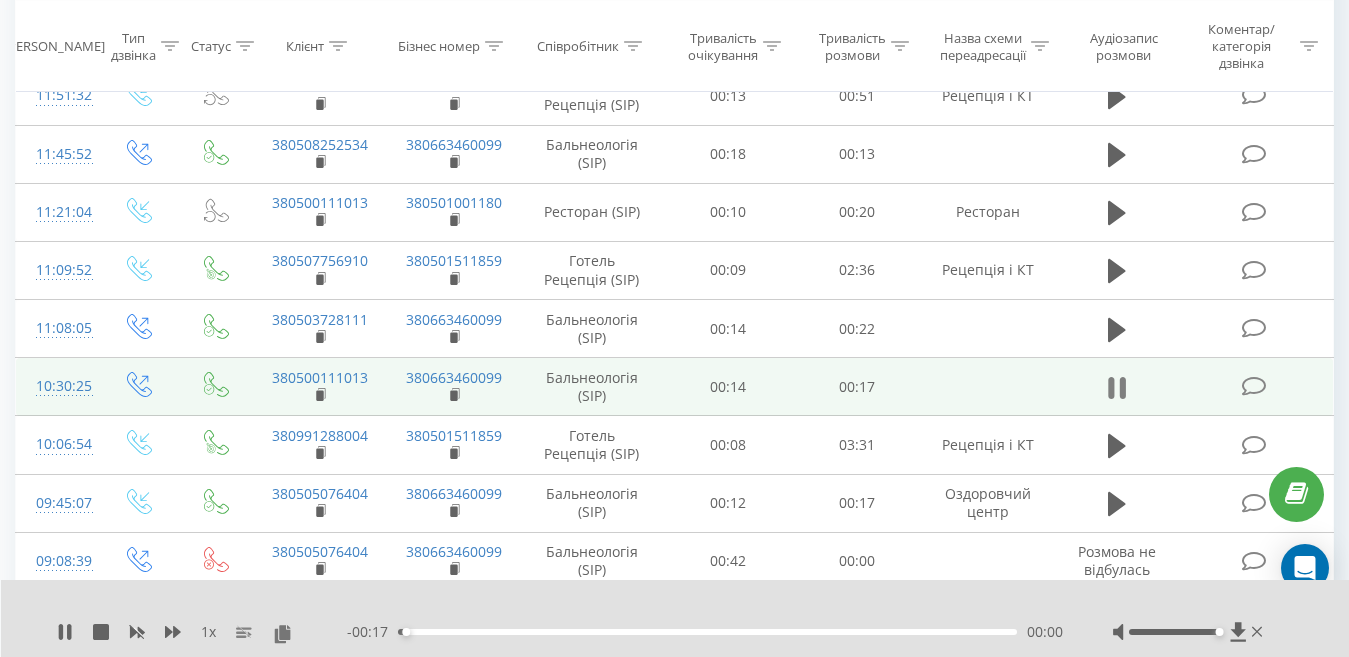scroll, scrollTop: 989, scrollLeft: 0, axis: vertical 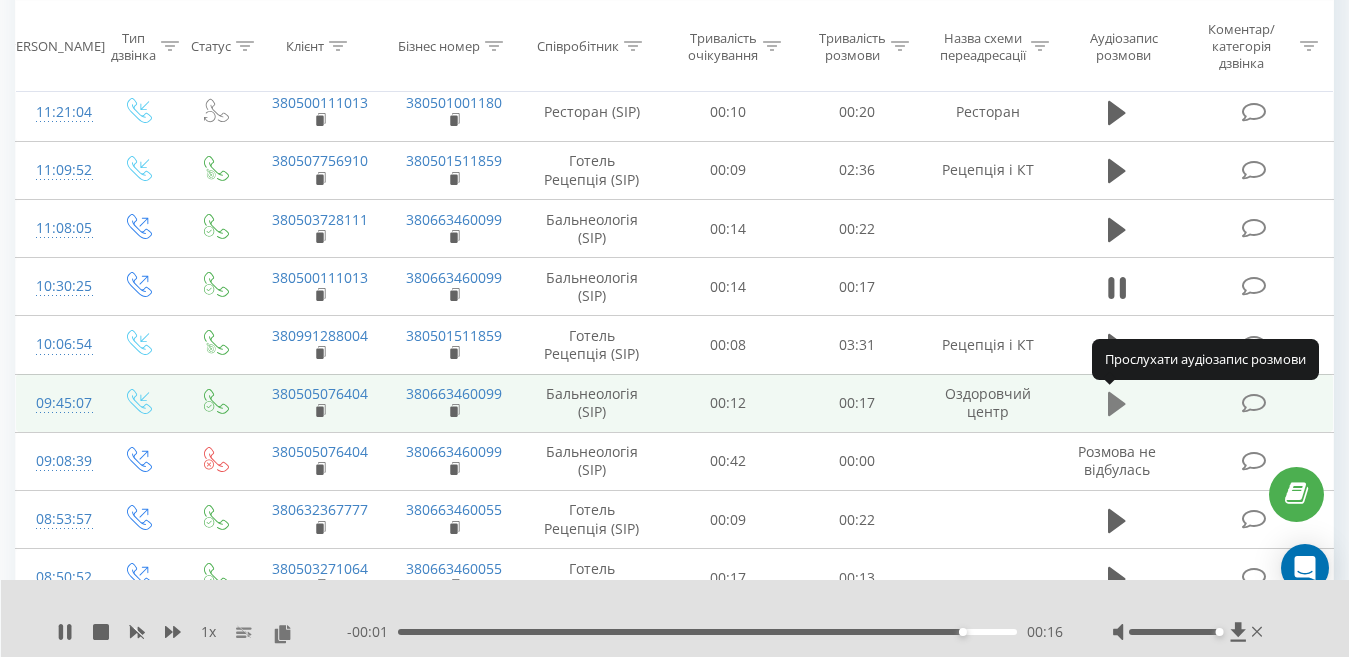 click 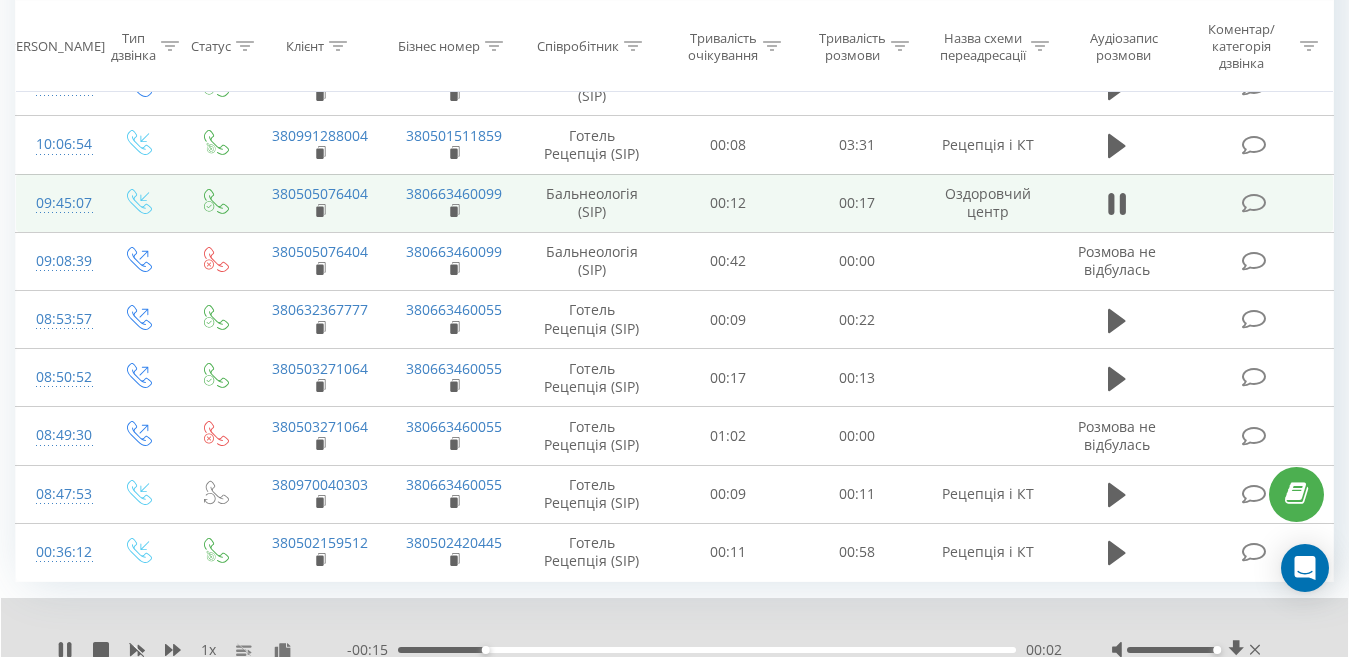 scroll, scrollTop: 1266, scrollLeft: 0, axis: vertical 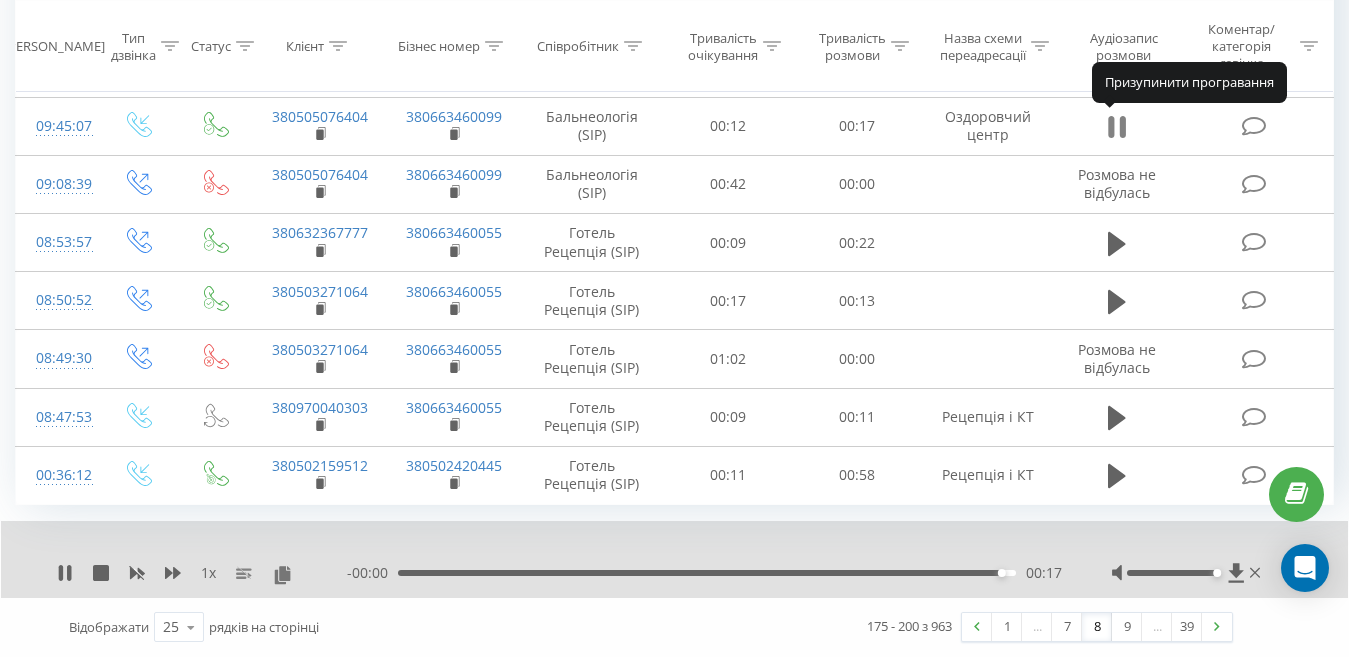 click 